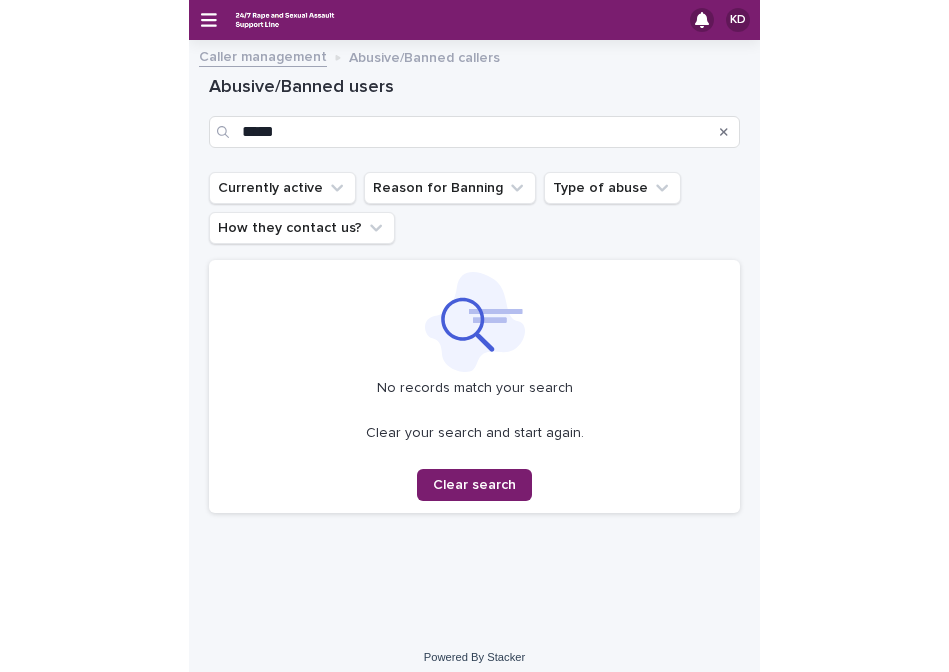 scroll, scrollTop: 0, scrollLeft: 0, axis: both 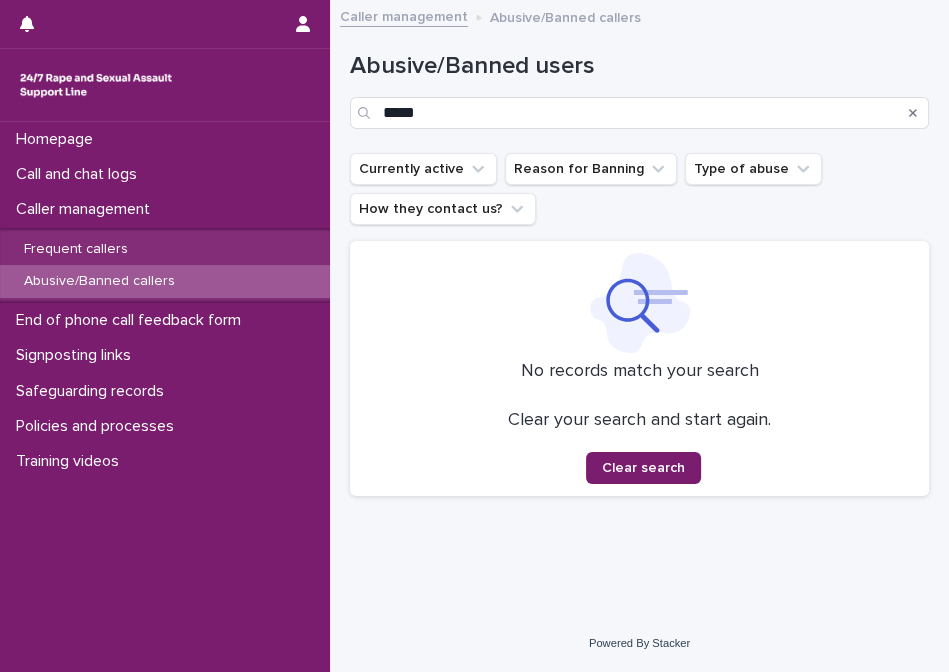 click at bounding box center [639, 303] 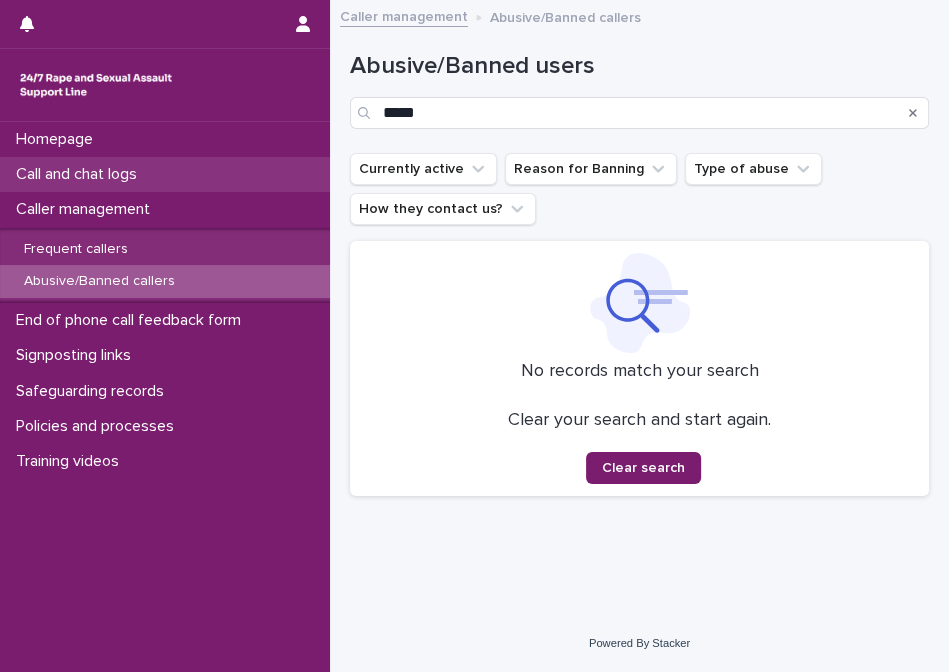 click on "Call and chat logs" at bounding box center [80, 174] 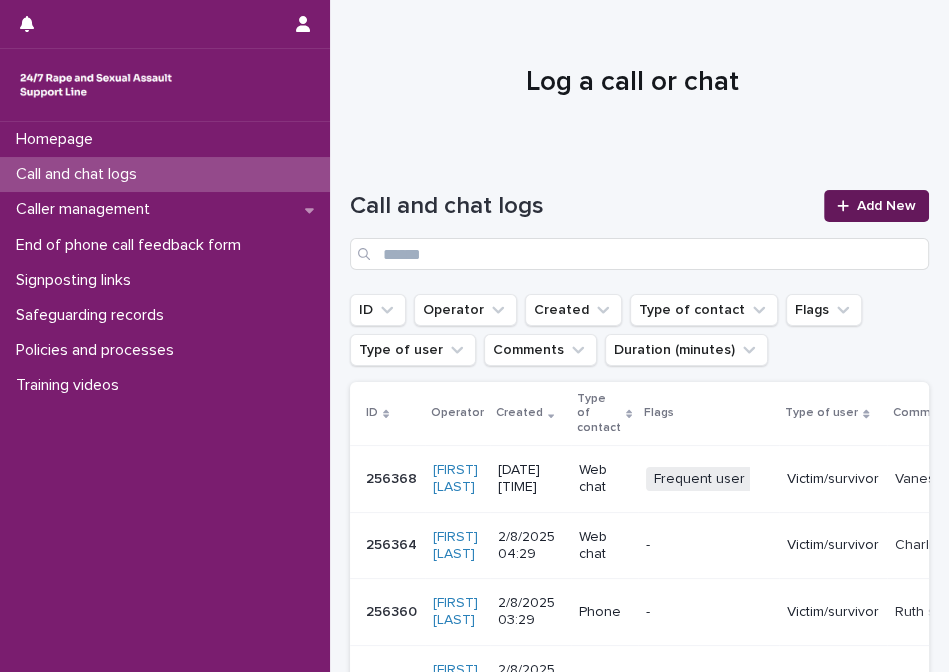click on "Add New" at bounding box center [886, 206] 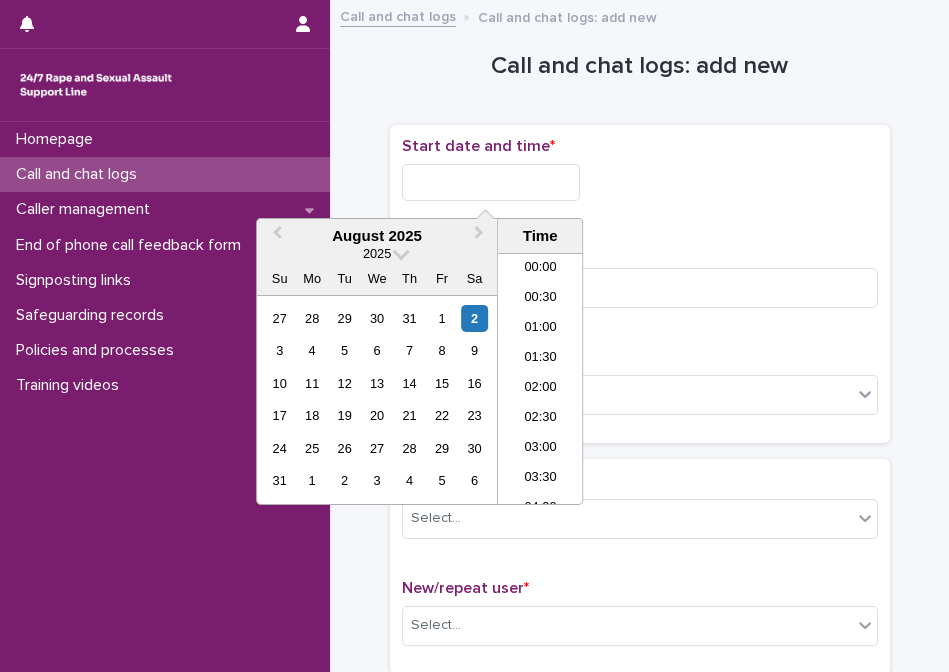 click at bounding box center (491, 182) 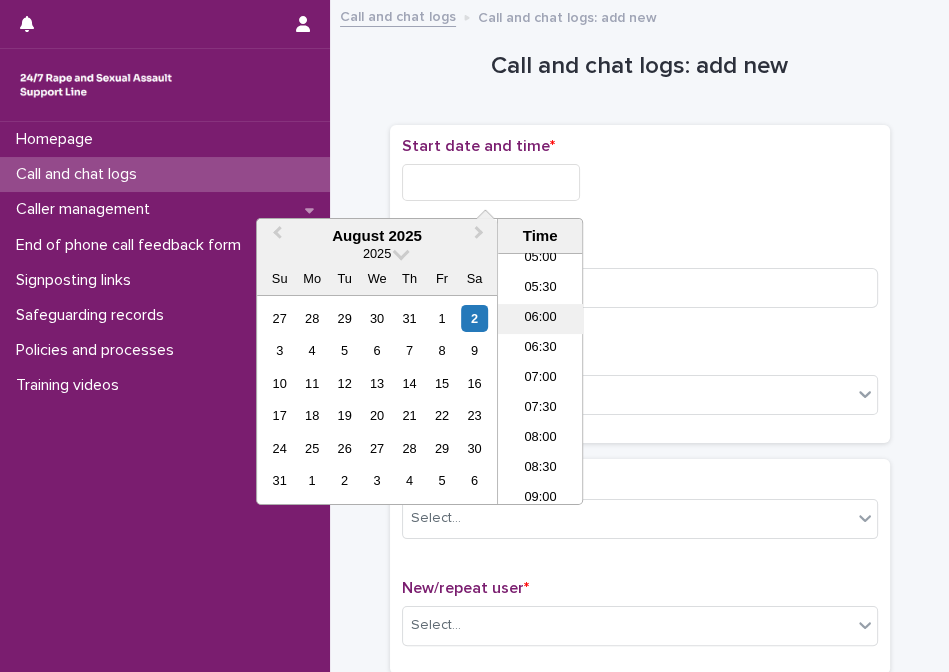 click on "06:00" at bounding box center [540, 319] 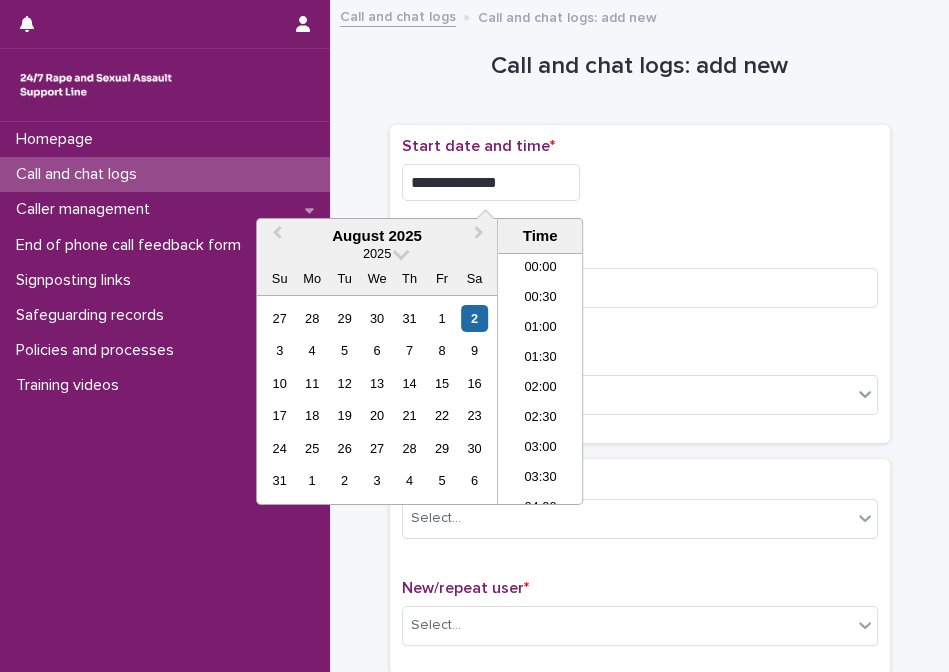 drag, startPoint x: 482, startPoint y: 185, endPoint x: 525, endPoint y: 177, distance: 43.737854 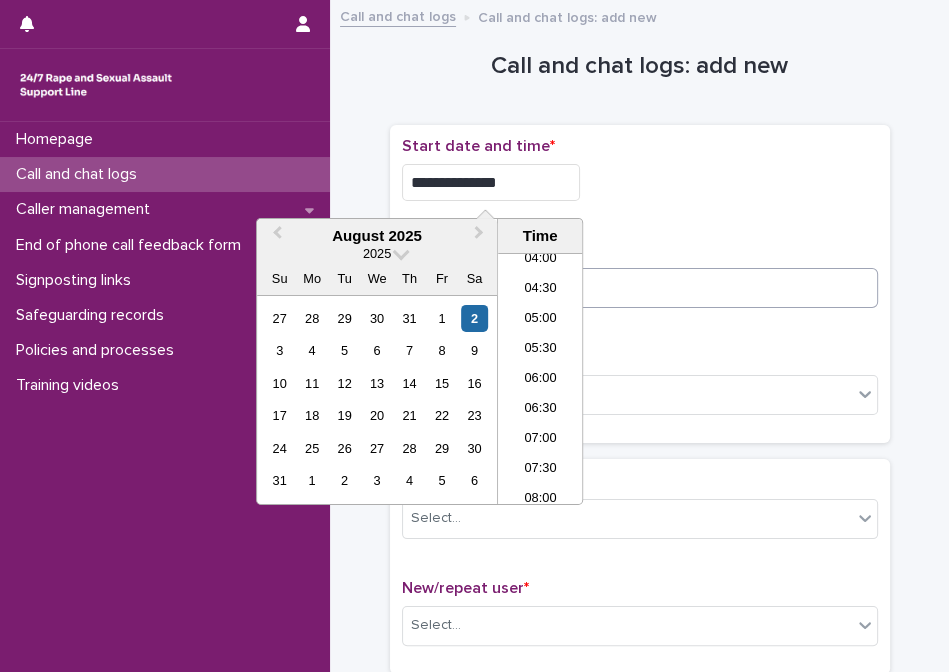 type on "**********" 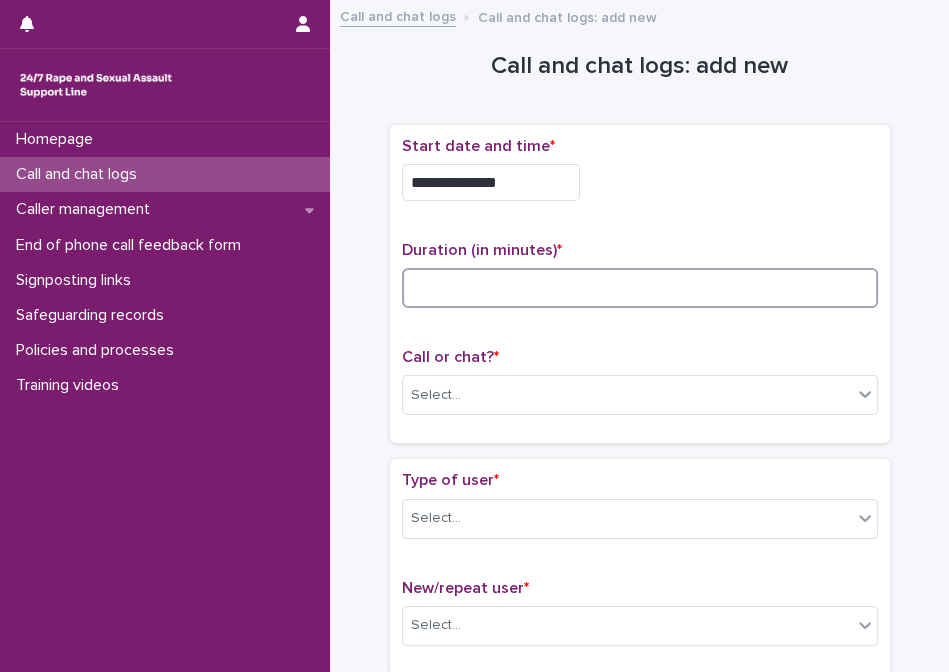 click at bounding box center [640, 288] 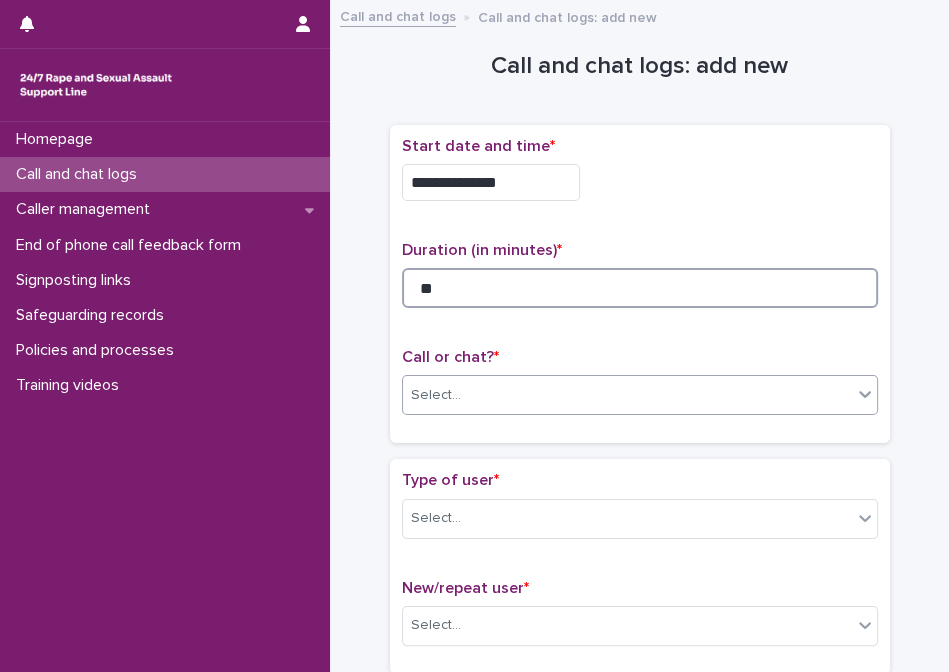 type on "**" 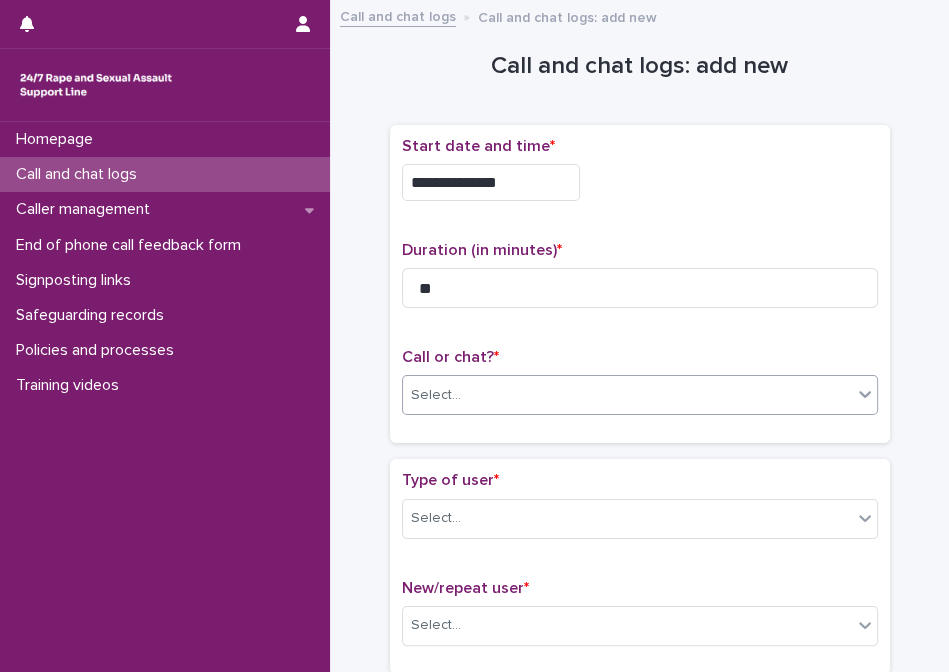 click on "Select..." at bounding box center (627, 395) 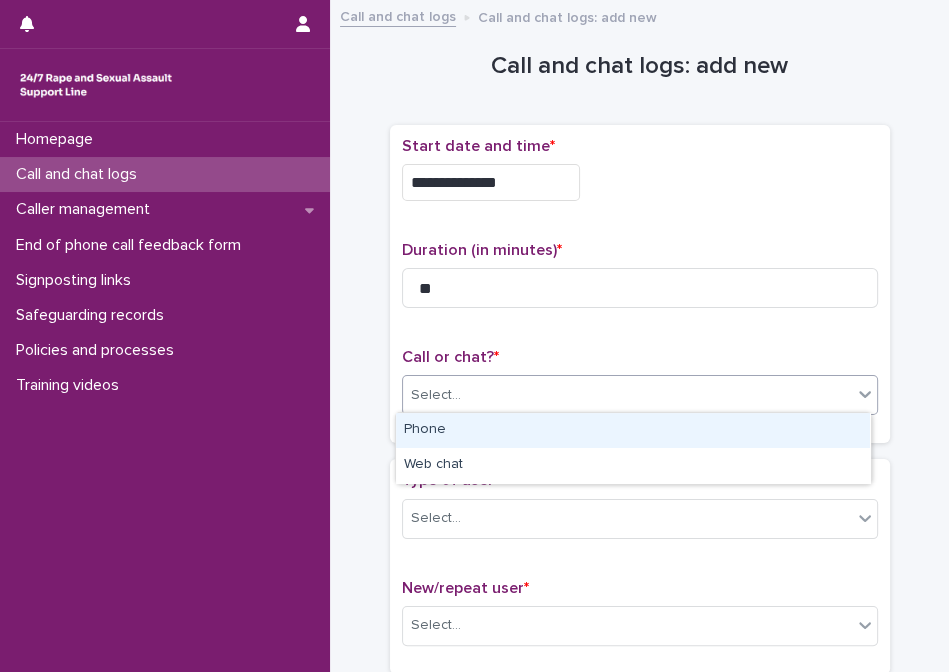 click on "Phone" at bounding box center (633, 430) 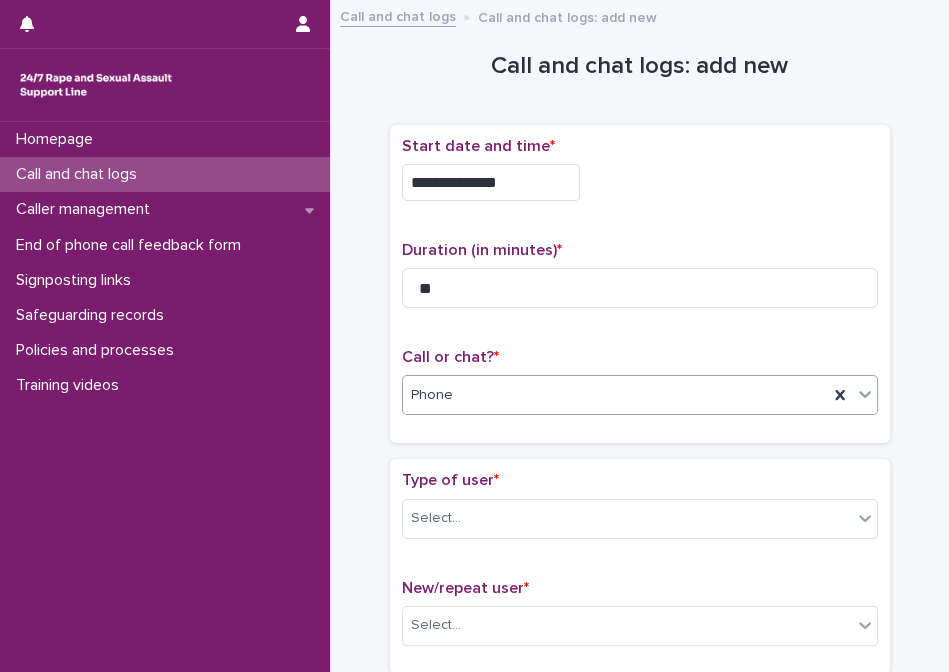 click on "Phone" at bounding box center [615, 395] 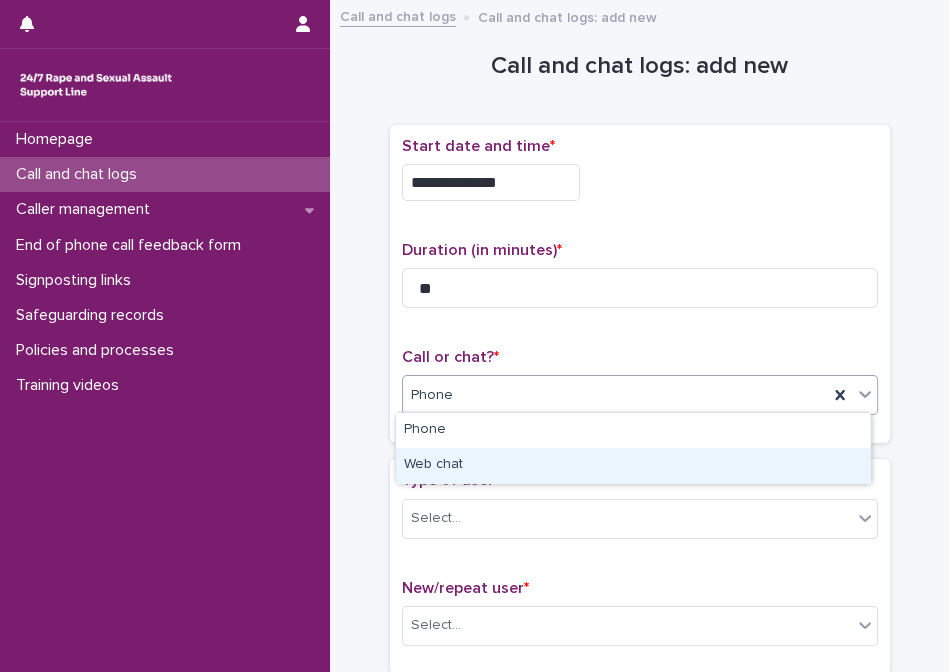 click on "Web chat" at bounding box center [633, 465] 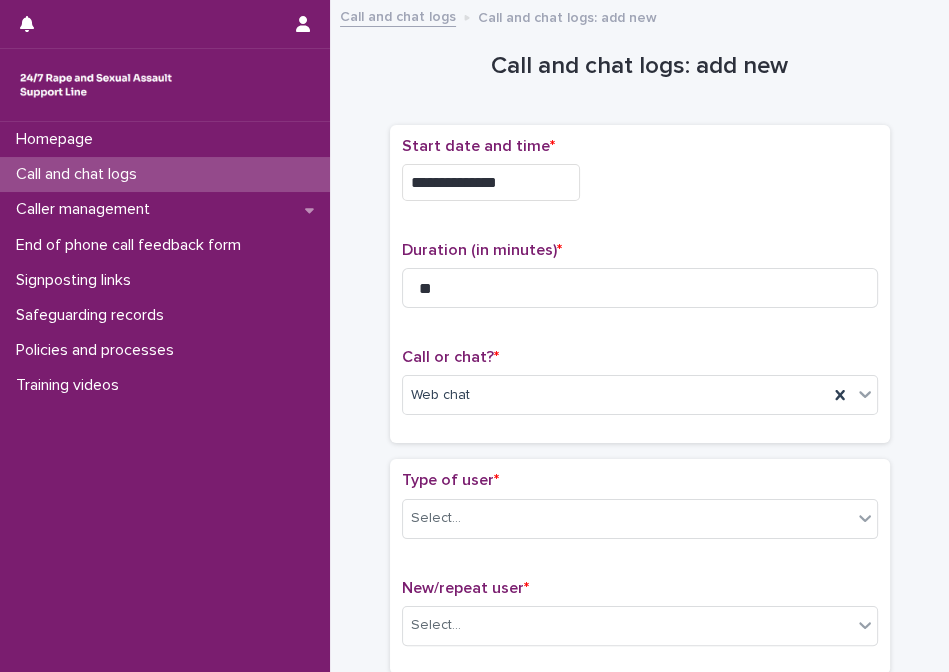 click on "**********" at bounding box center (640, 292) 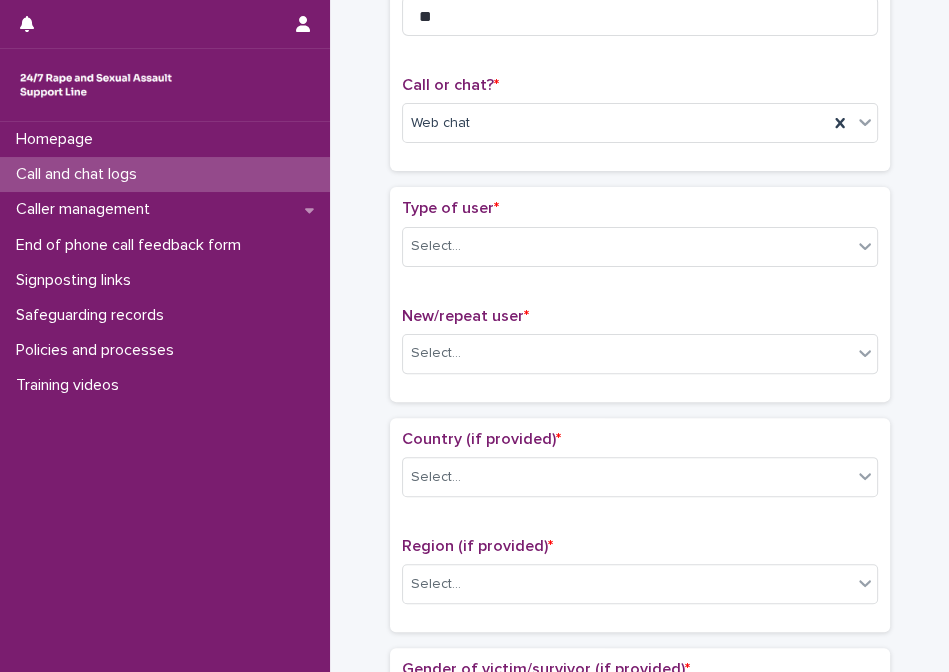 click on "Type of user * Select..." at bounding box center (640, 240) 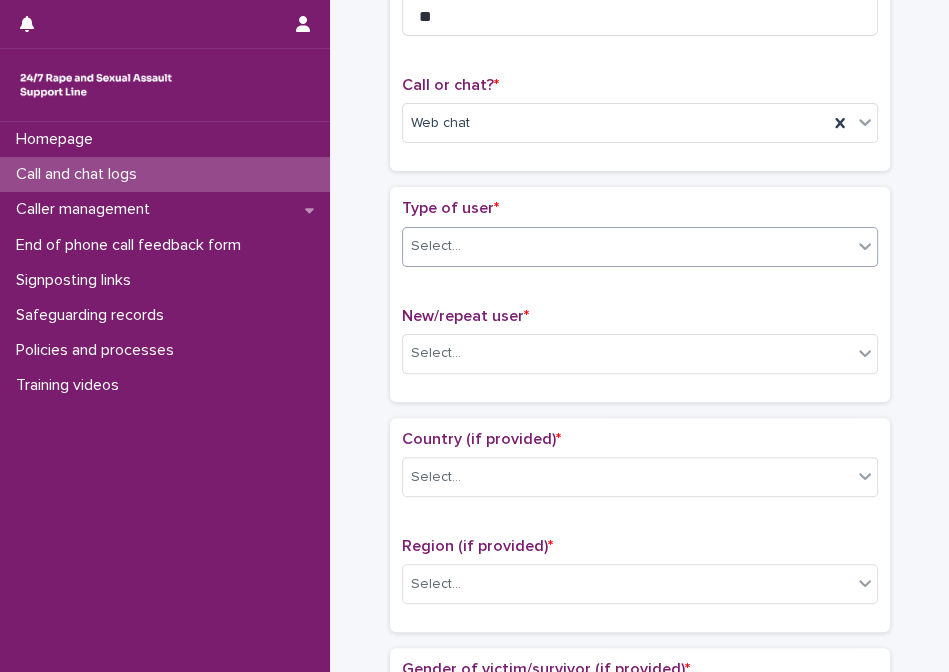 click on "Select..." at bounding box center [627, 246] 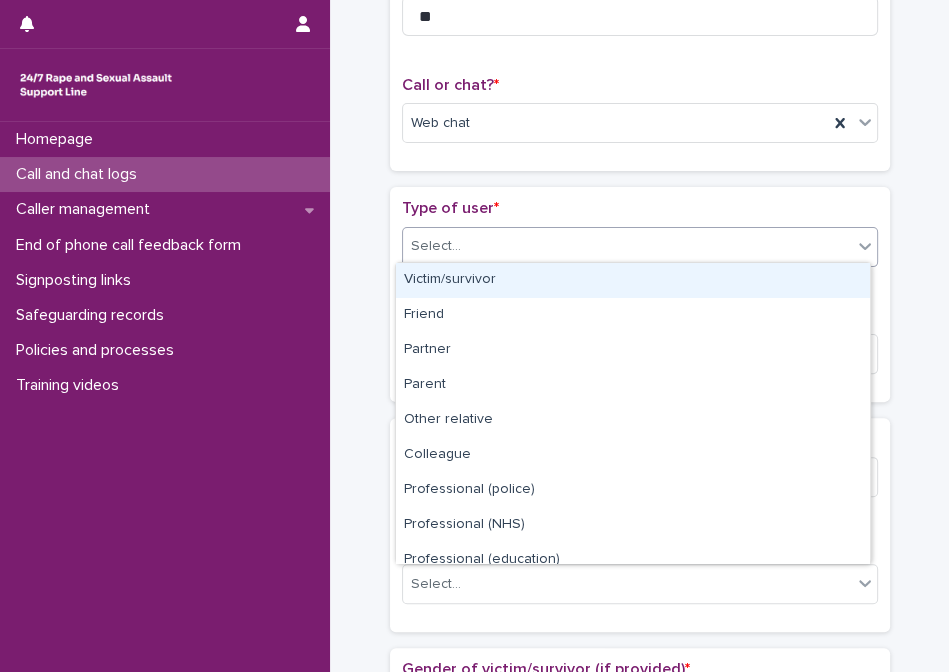 click on "Victim/survivor" at bounding box center (633, 280) 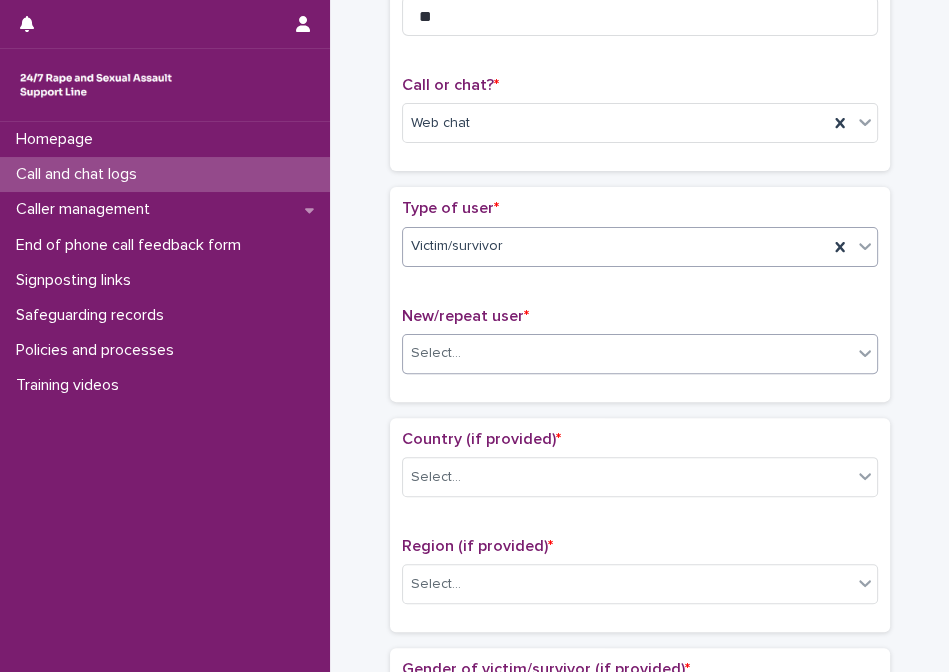 click on "Select..." at bounding box center [627, 353] 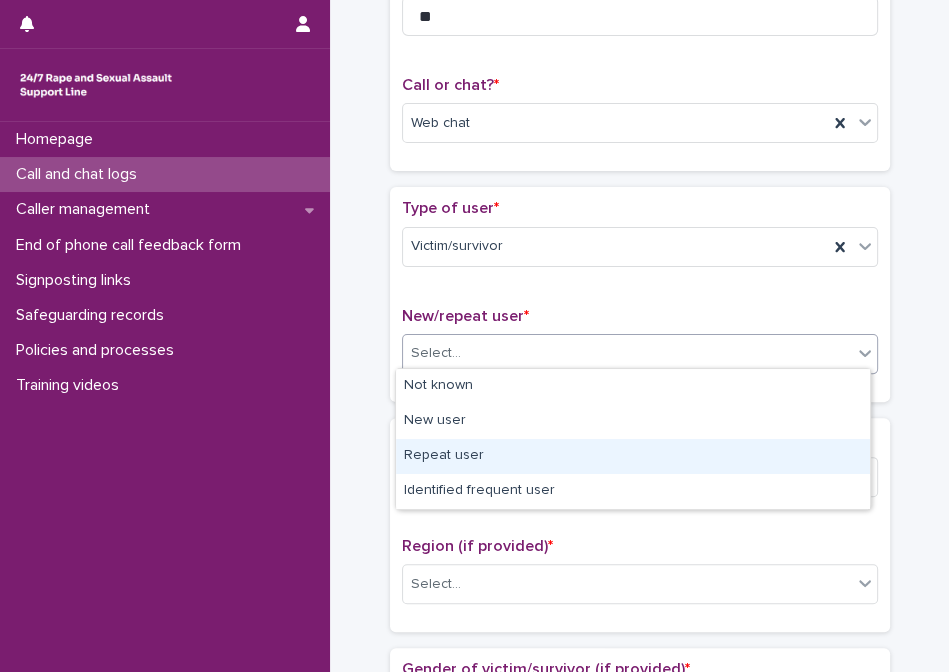 click on "Repeat user" at bounding box center (633, 456) 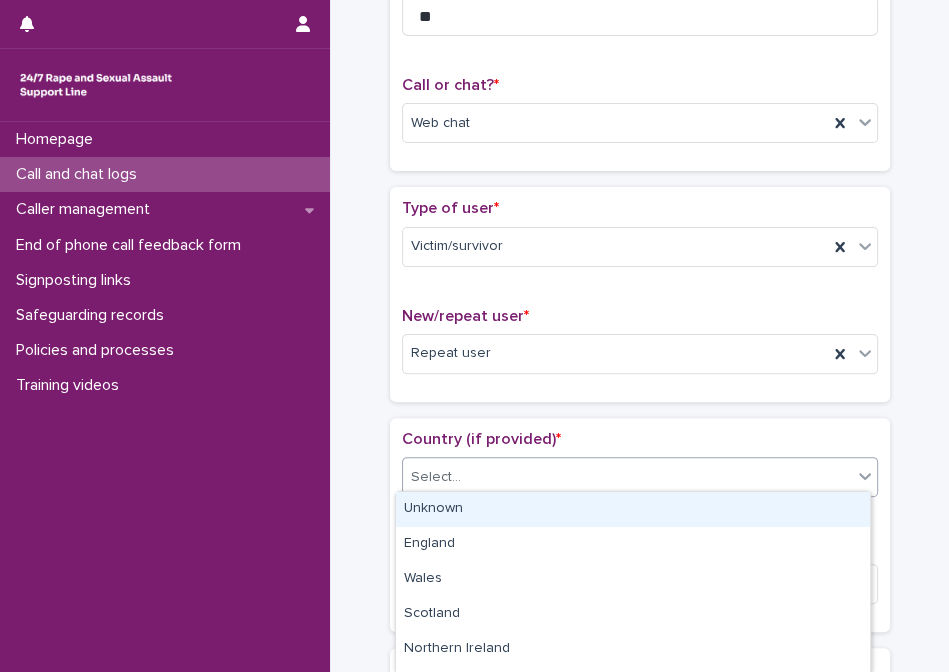 click on "Select..." at bounding box center (627, 477) 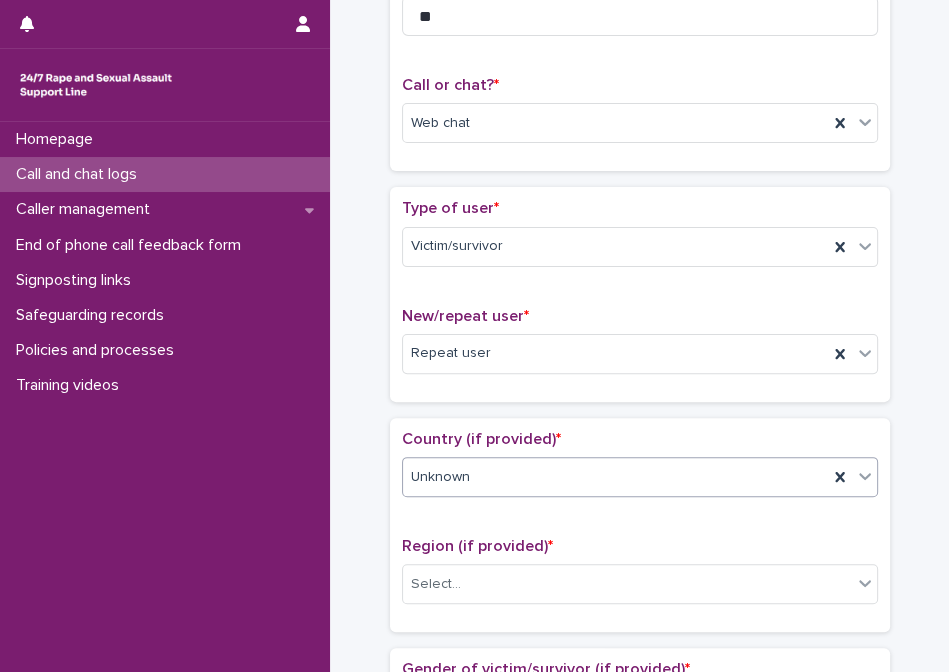 click on "Country (if provided) *" at bounding box center [481, 439] 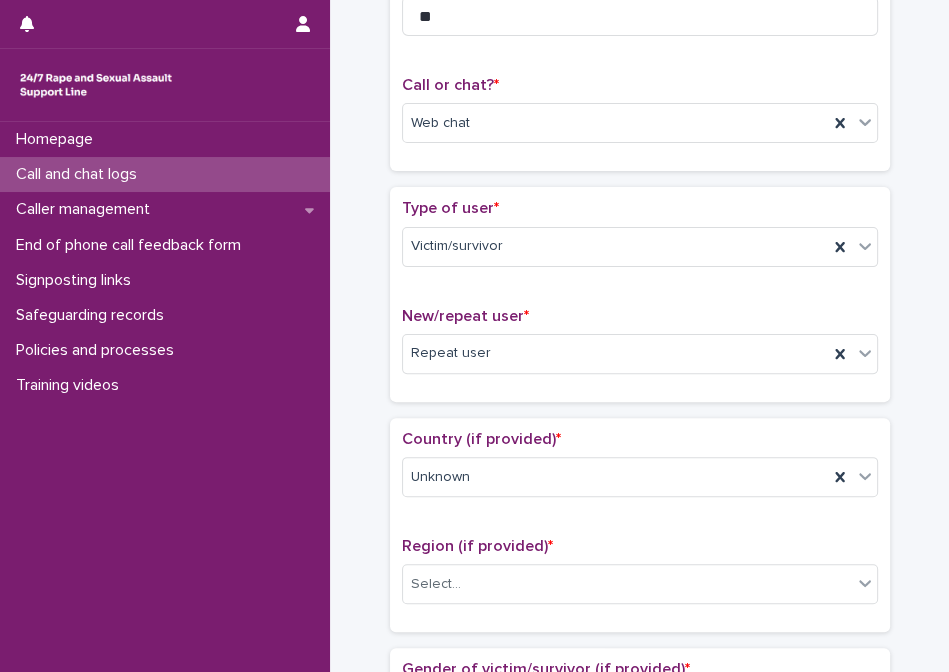 scroll, scrollTop: 636, scrollLeft: 0, axis: vertical 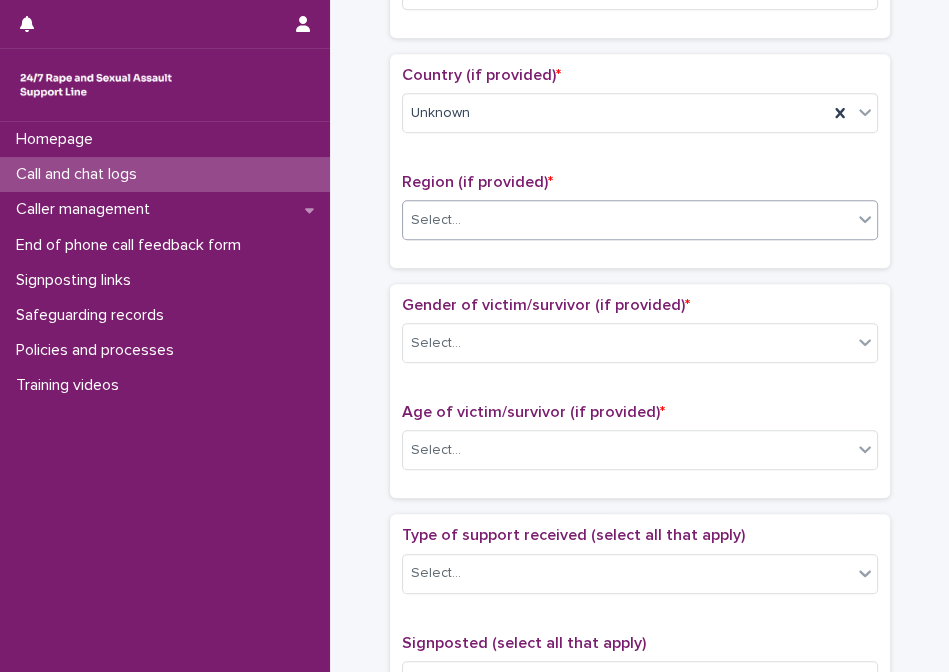 click on "Select..." at bounding box center [627, 220] 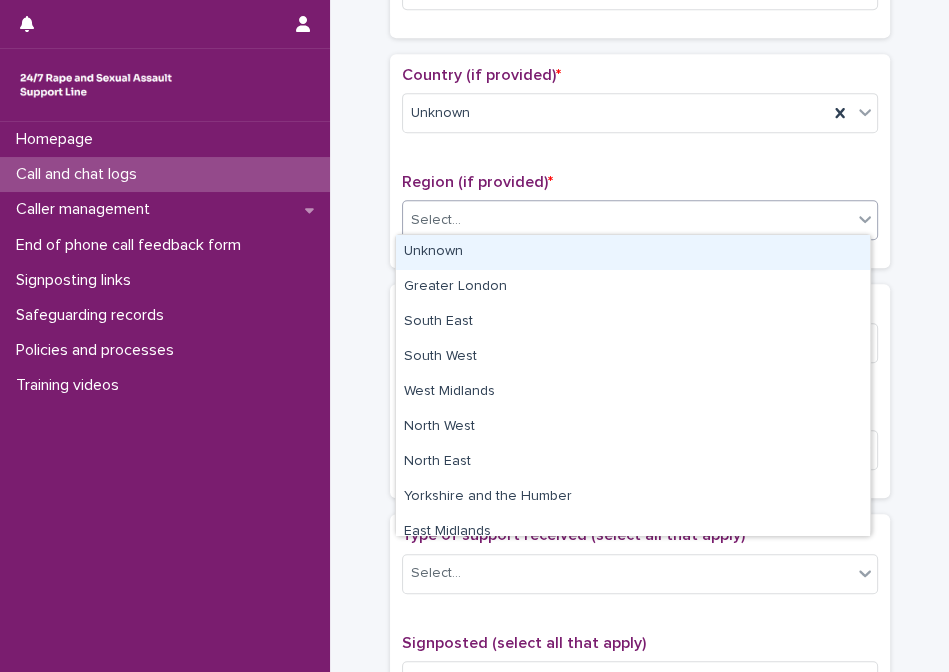 click on "Unknown" at bounding box center (633, 252) 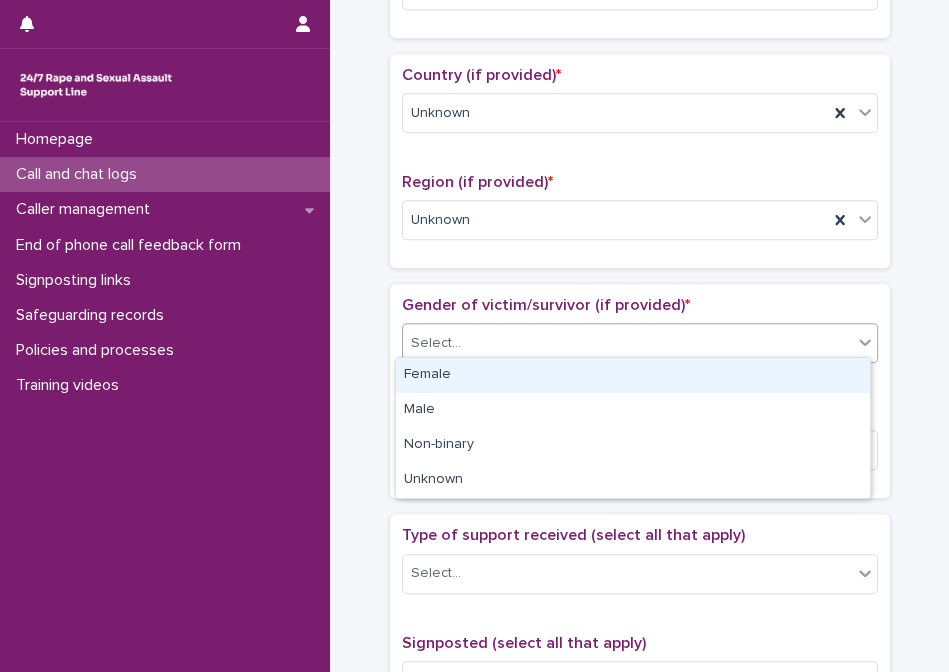 click on "Select..." at bounding box center [627, 343] 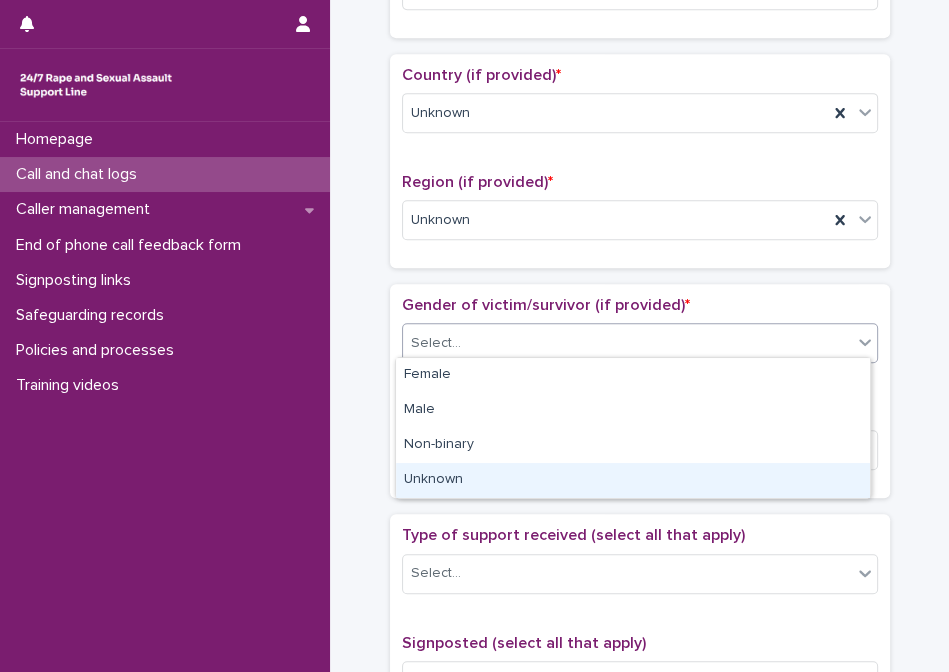 click on "Unknown" at bounding box center (633, 480) 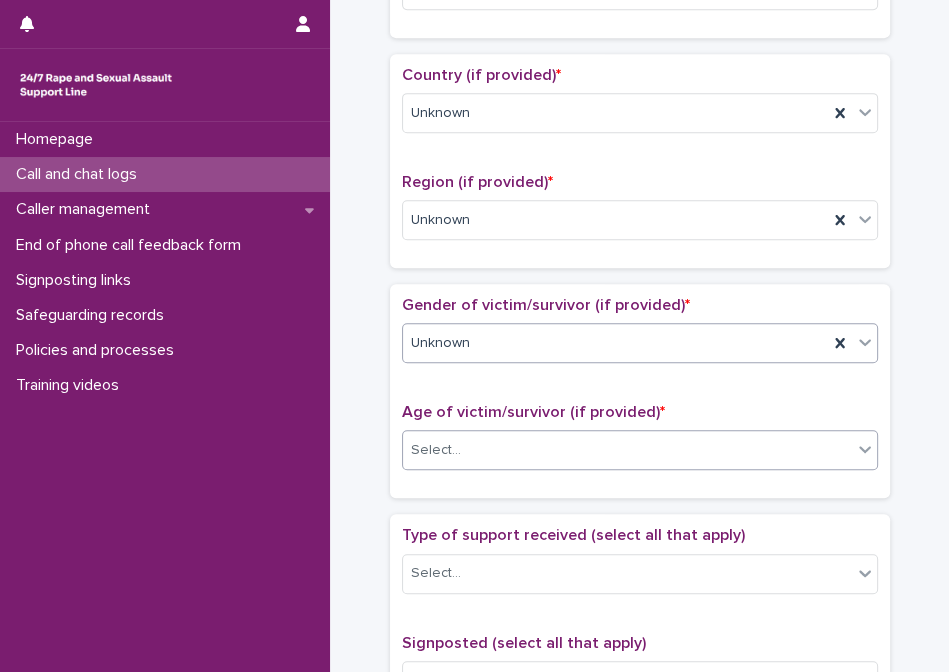 click on "Select..." at bounding box center (627, 450) 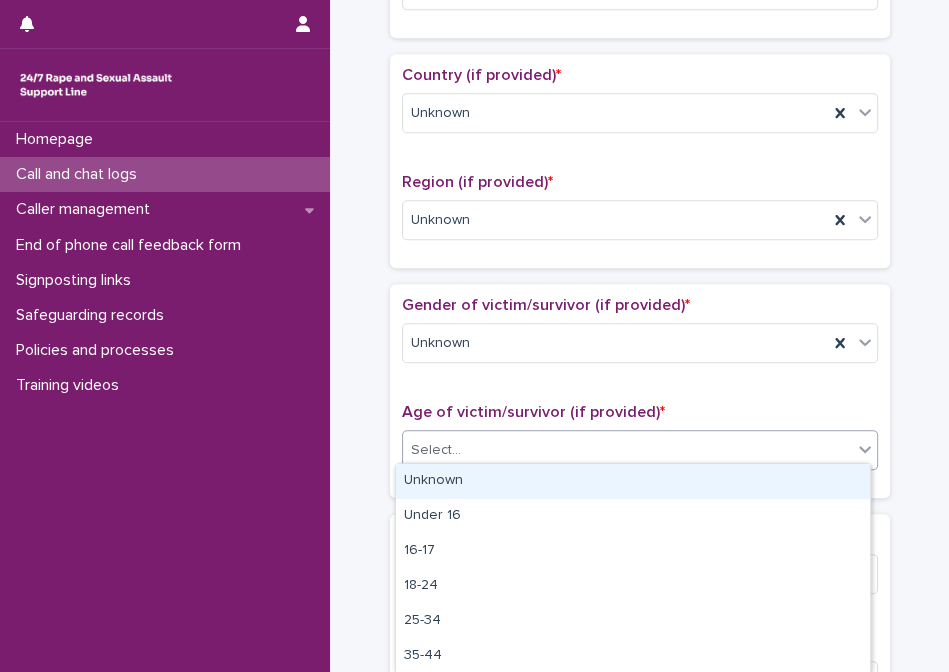 click on "Unknown" at bounding box center [633, 481] 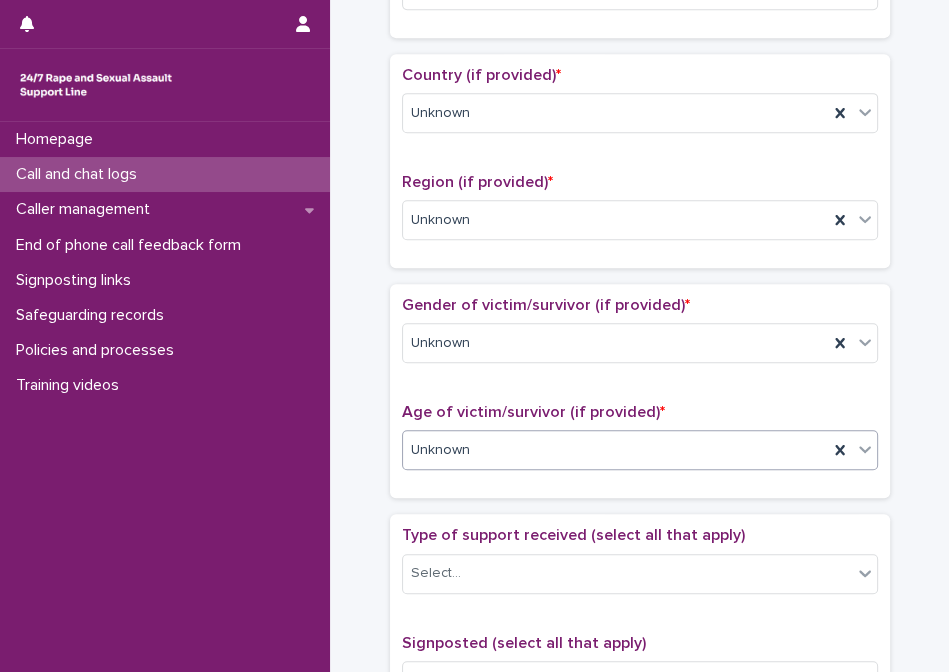 click on "Age of victim/survivor (if provided) *" at bounding box center (533, 412) 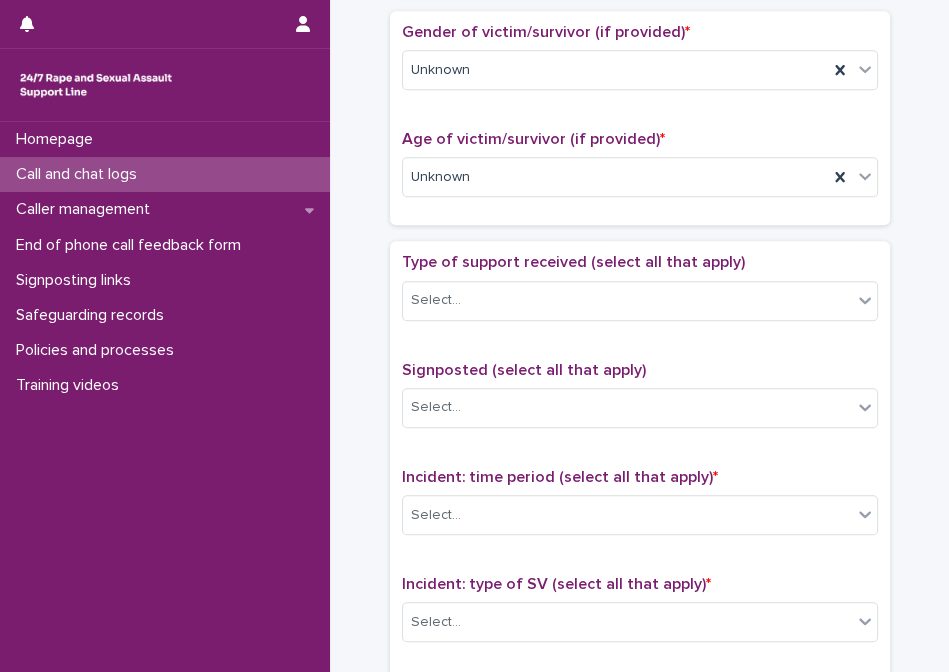 scroll, scrollTop: 999, scrollLeft: 0, axis: vertical 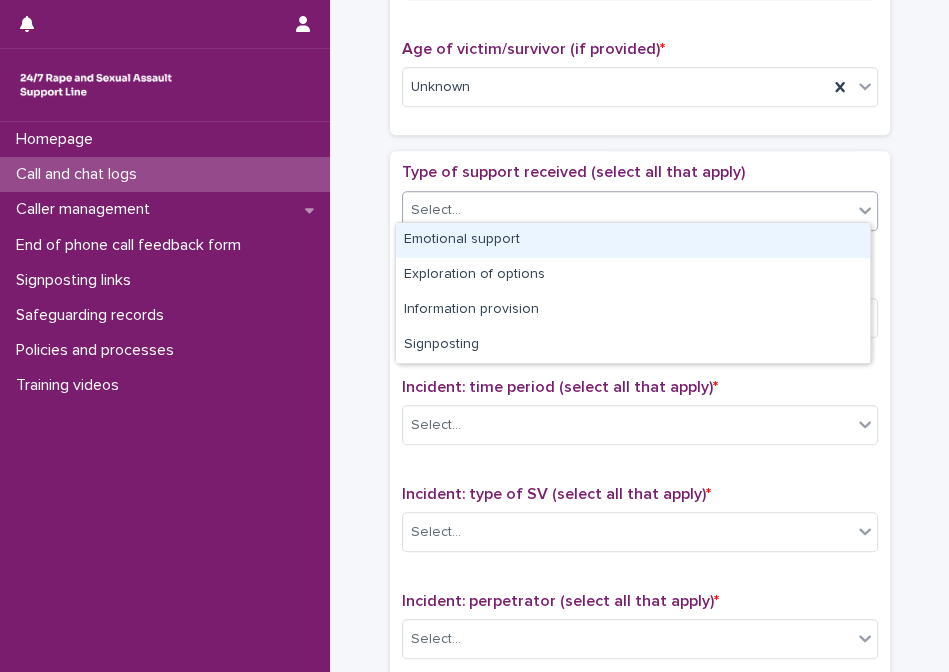 click on "Select..." at bounding box center (627, 210) 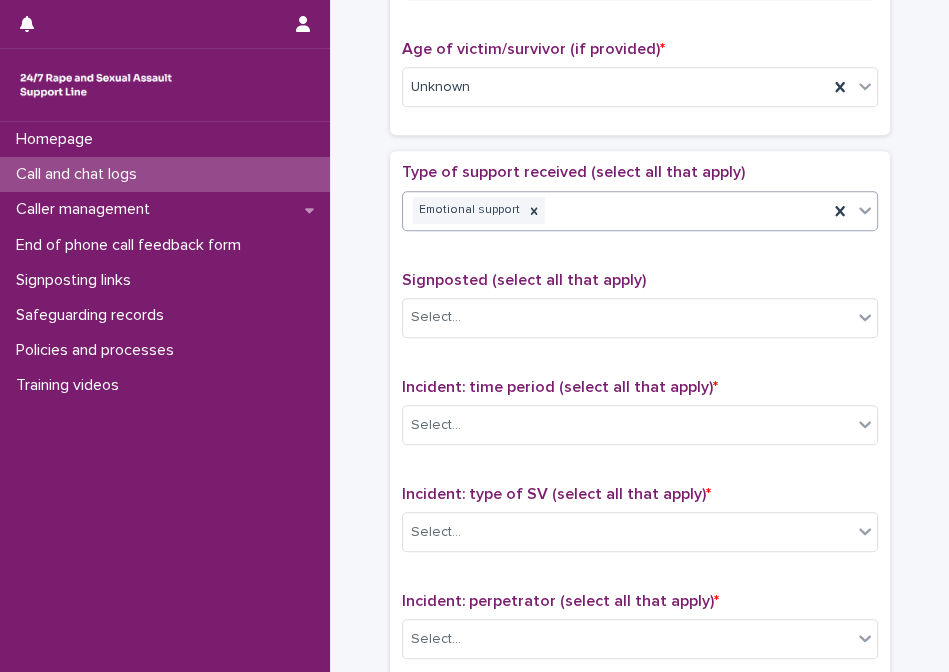click on "Emotional support" at bounding box center (615, 210) 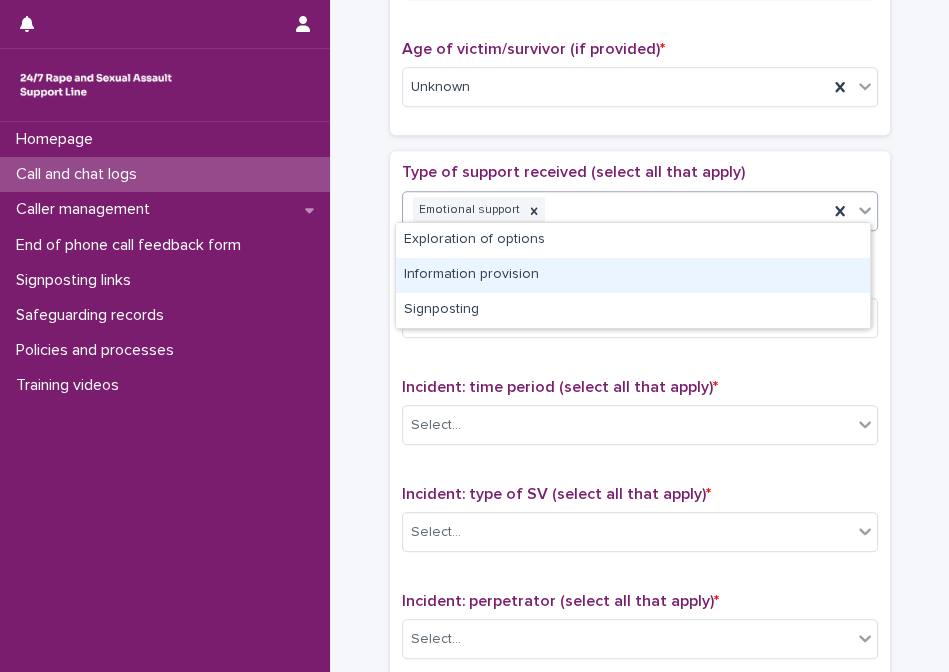 click on "Information provision" at bounding box center [633, 275] 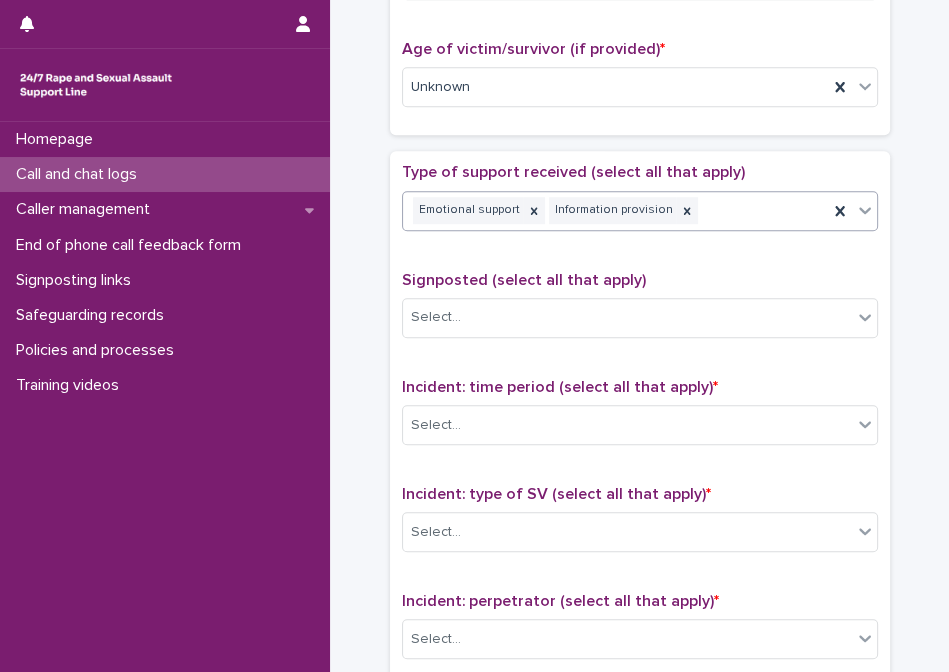 click on "Emotional support Information provision" at bounding box center (615, 210) 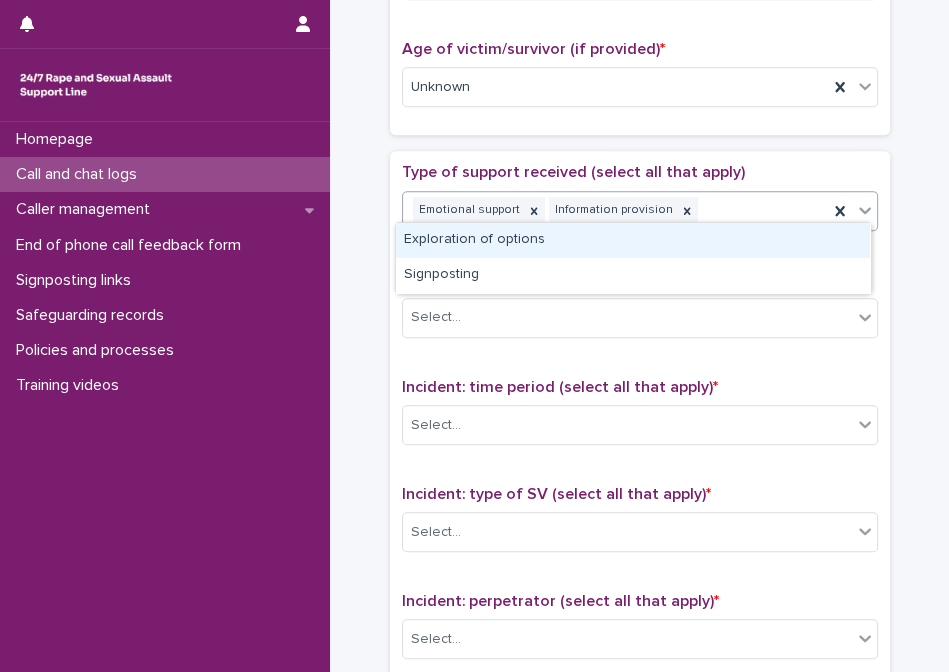 click on "Exploration of options" at bounding box center (633, 240) 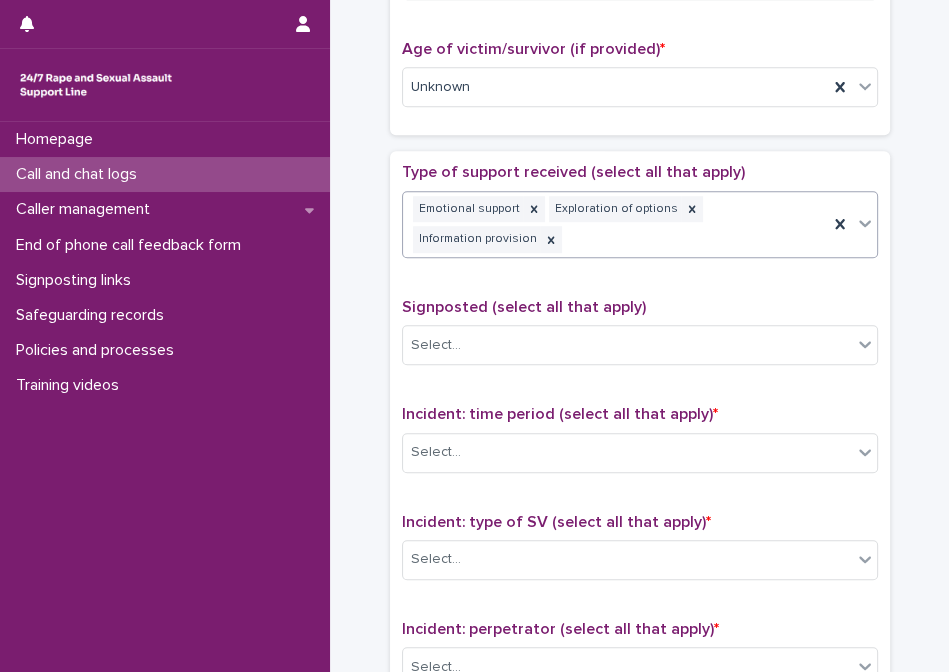 scroll, scrollTop: 1013, scrollLeft: 0, axis: vertical 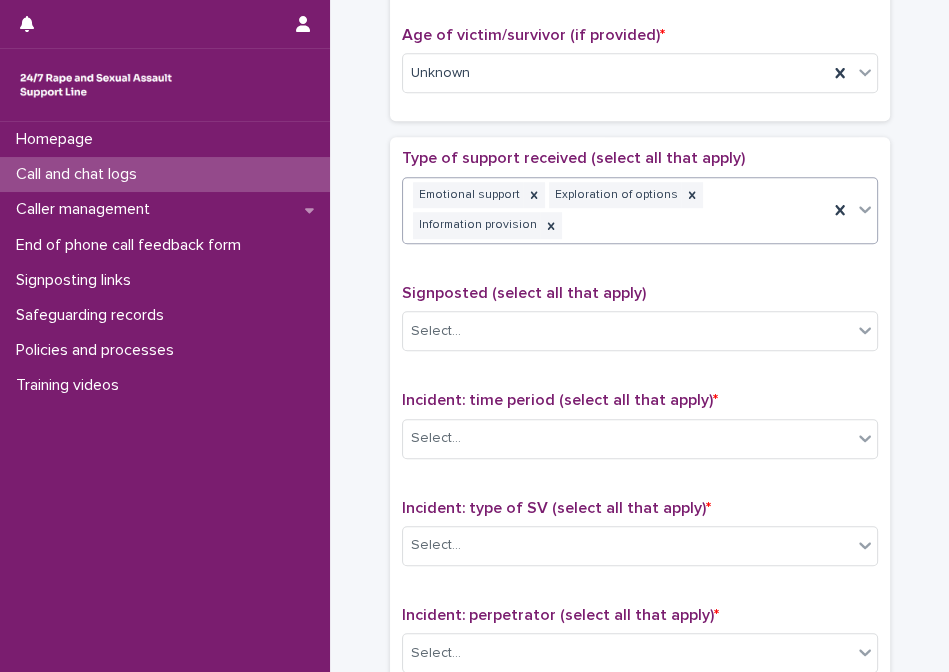 click on "Emotional support Exploration of options Information provision" at bounding box center (615, 211) 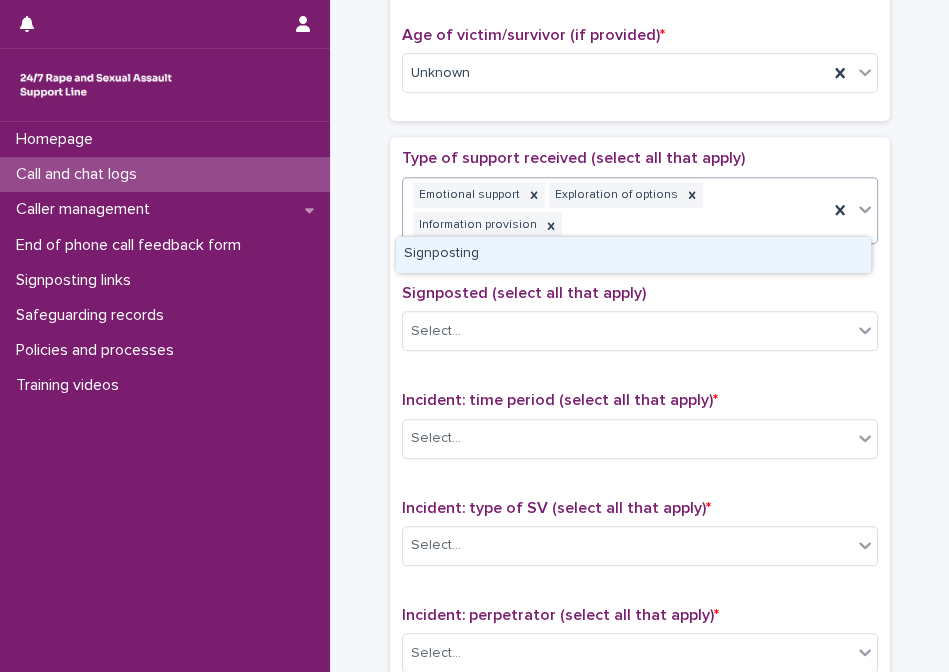 click on "Signposting" at bounding box center (633, 254) 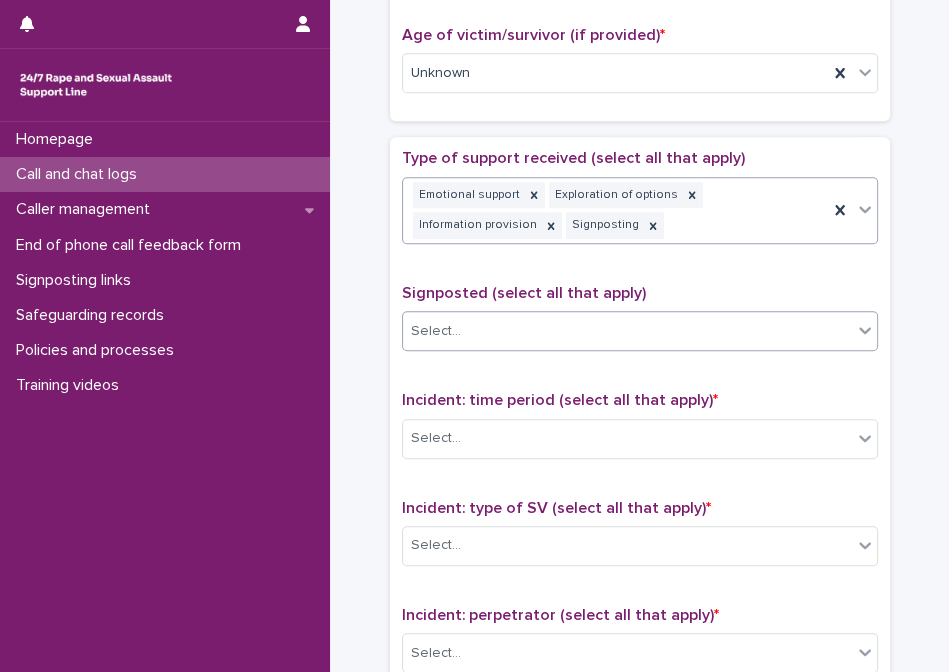 click on "Select..." at bounding box center [627, 331] 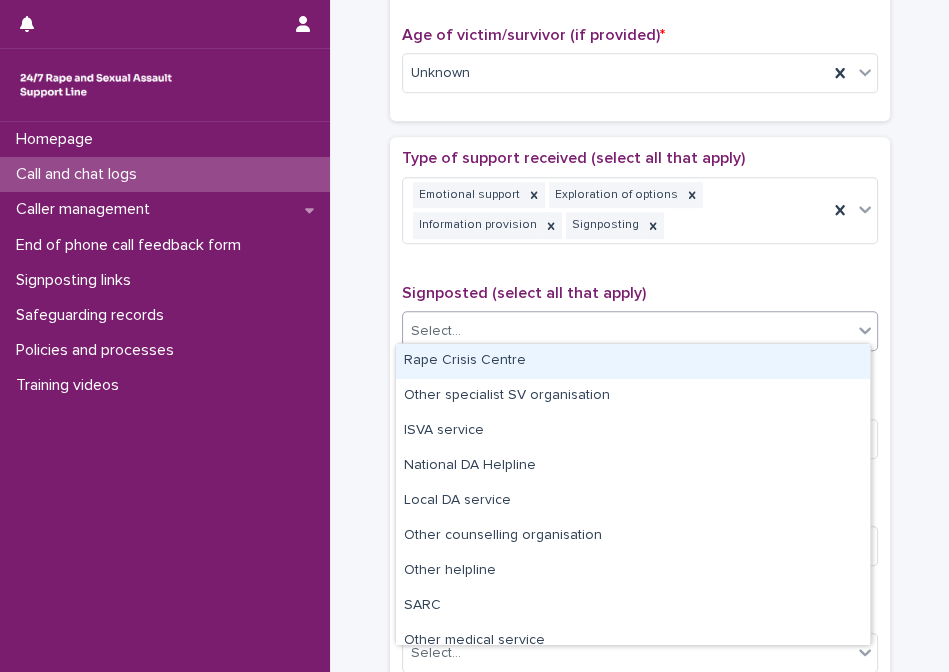 click on "Rape Crisis Centre" at bounding box center (633, 361) 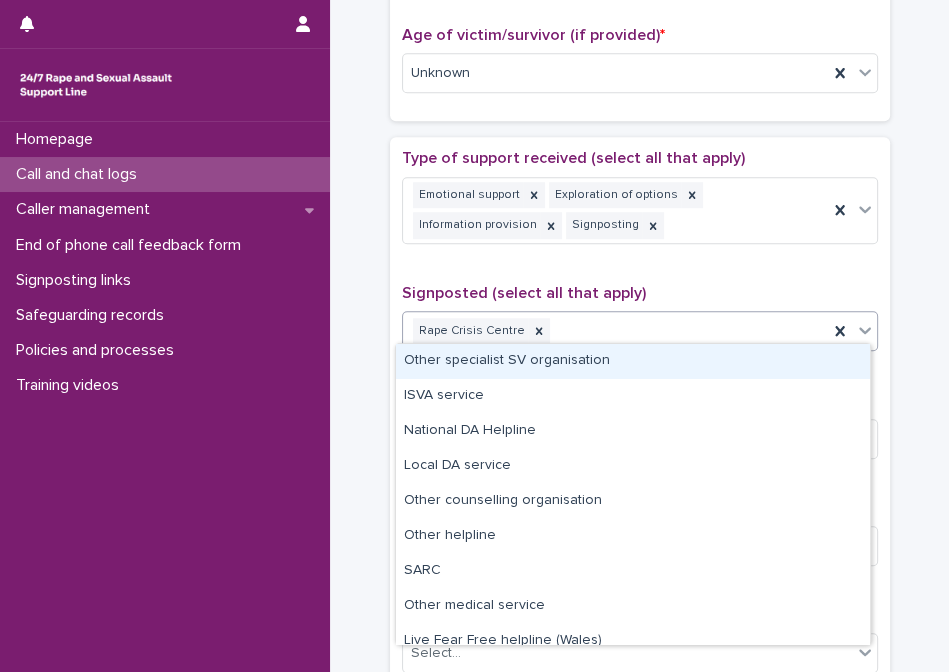 click on "Rape Crisis Centre" at bounding box center [615, 331] 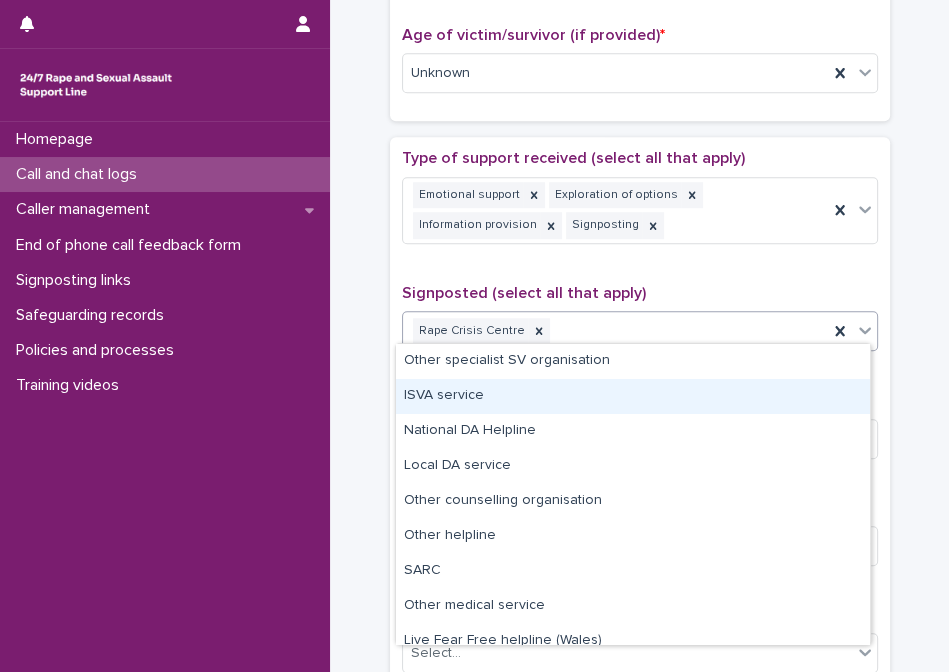 drag, startPoint x: 538, startPoint y: 375, endPoint x: 502, endPoint y: 392, distance: 39.812057 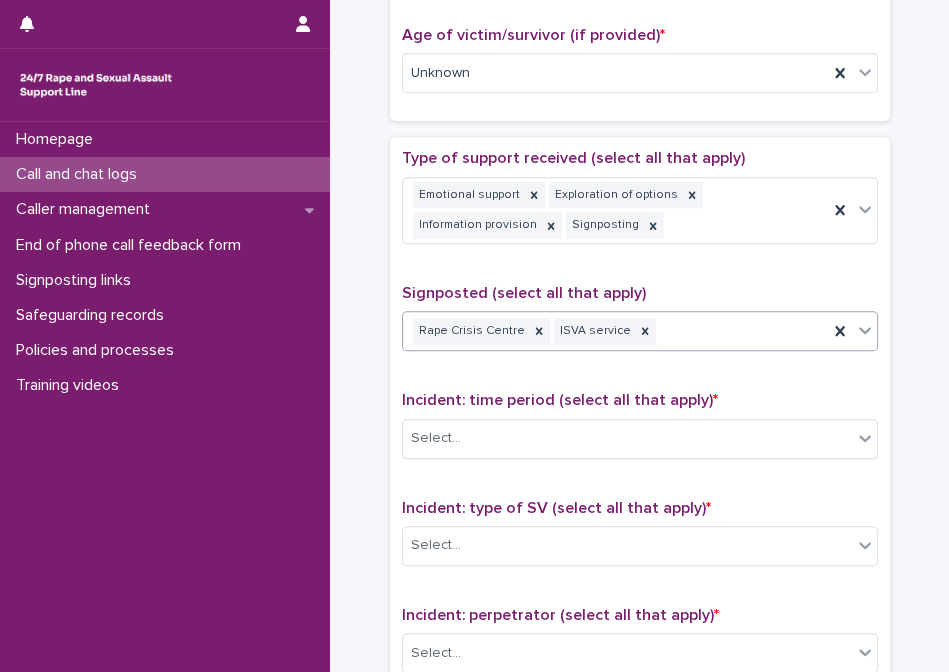 click on "Rape Crisis Centre ISVA service" at bounding box center [615, 331] 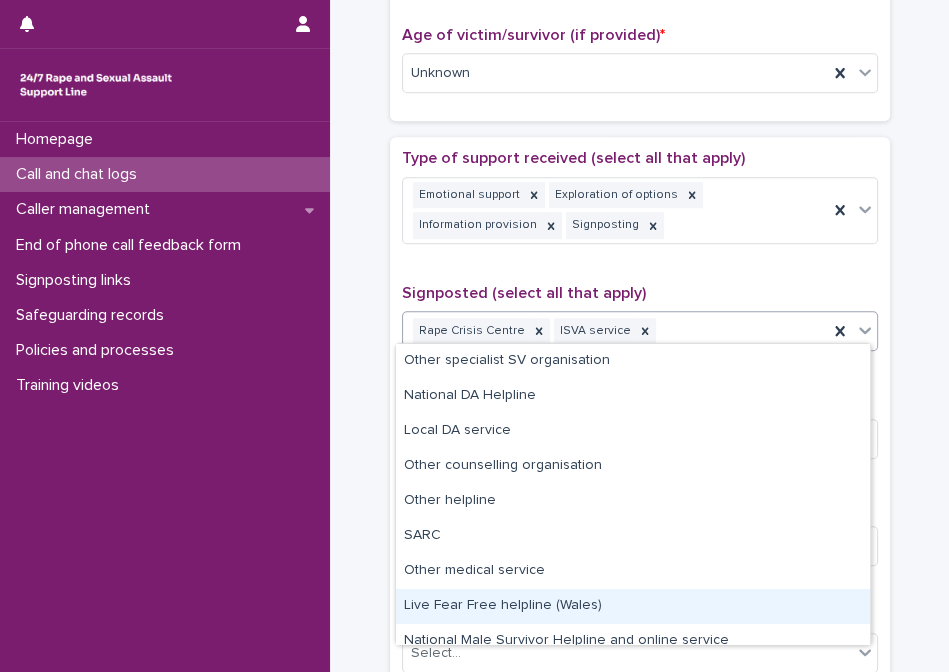 scroll, scrollTop: 49, scrollLeft: 0, axis: vertical 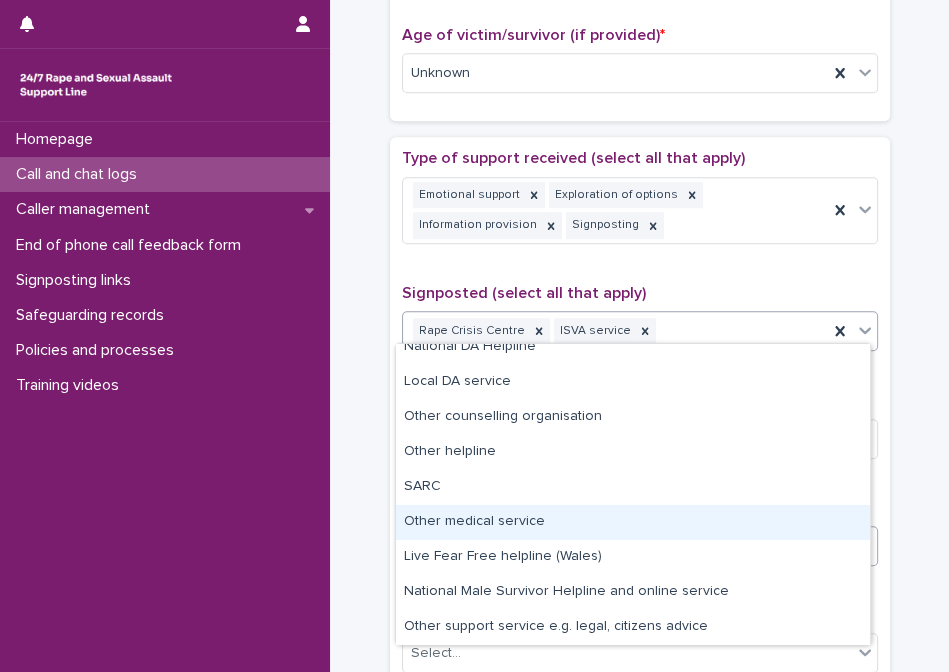 click on "Other medical service" at bounding box center (633, 522) 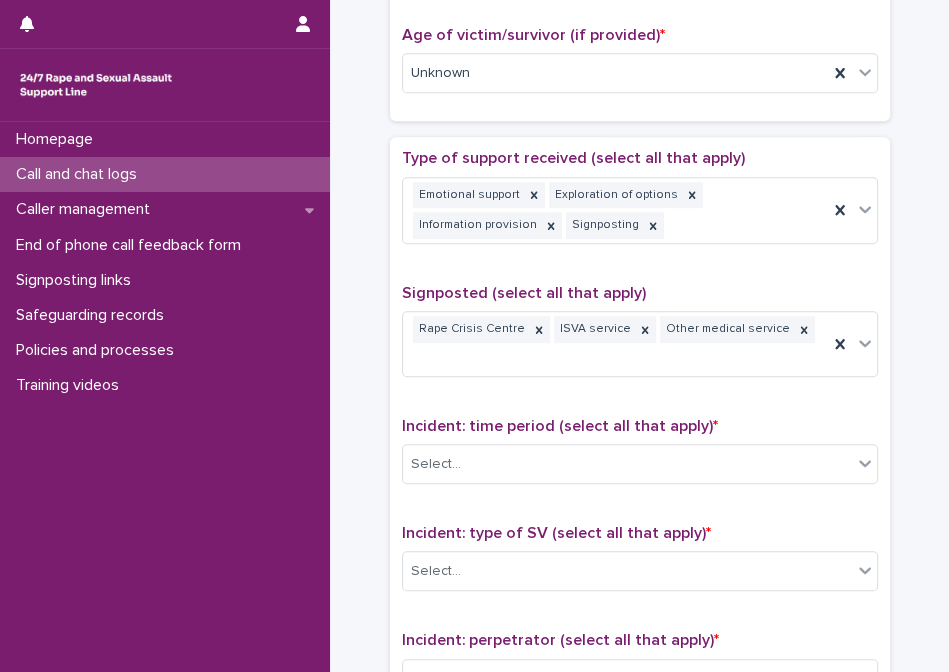 click on "**********" at bounding box center [639, 49] 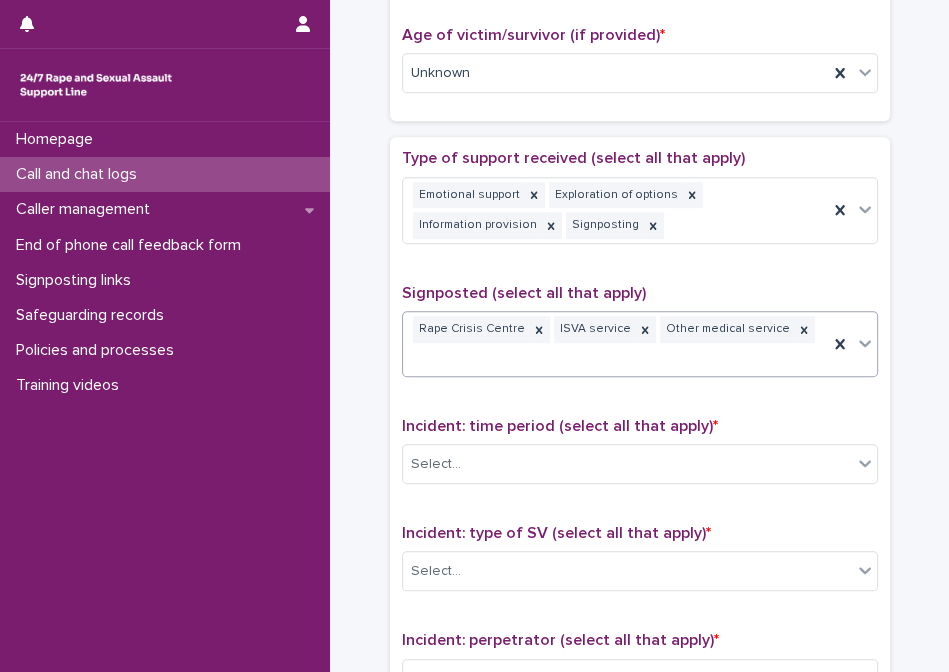 click on "Rape Crisis Centre ISVA service Other medical service" at bounding box center [615, 344] 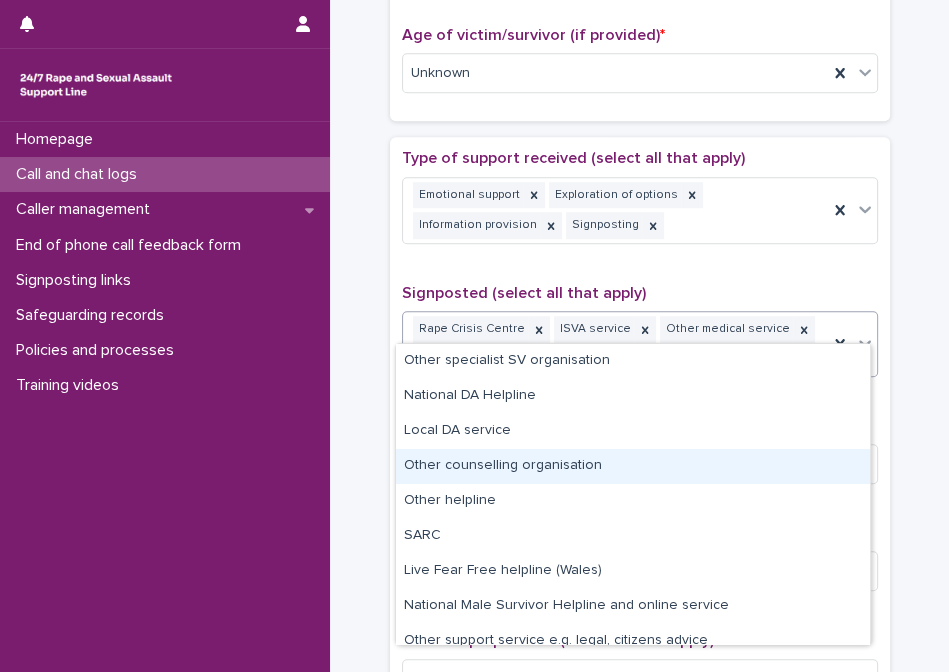 scroll, scrollTop: 14, scrollLeft: 0, axis: vertical 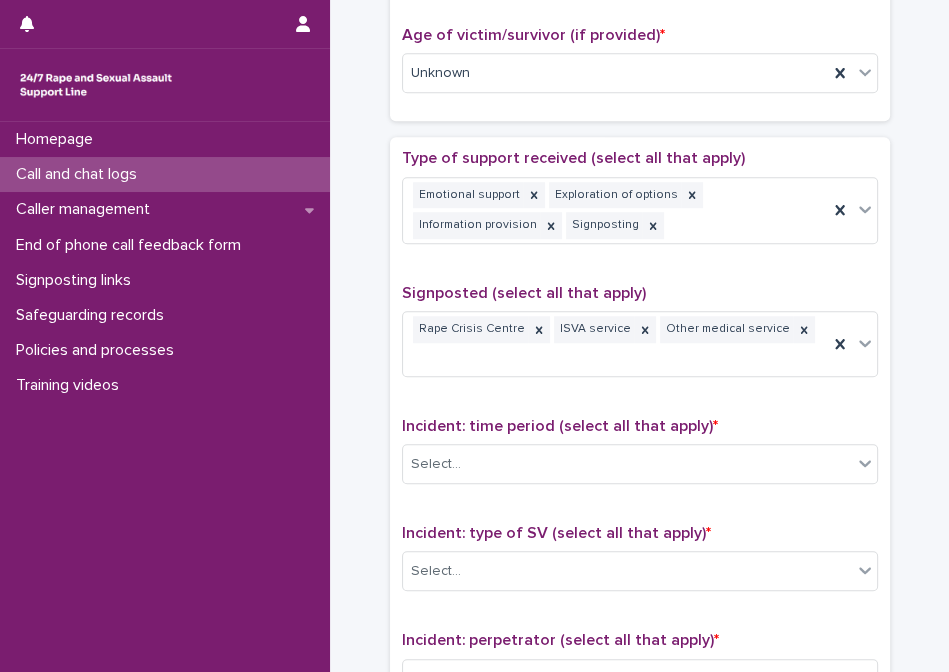 click on "**********" at bounding box center [639, 49] 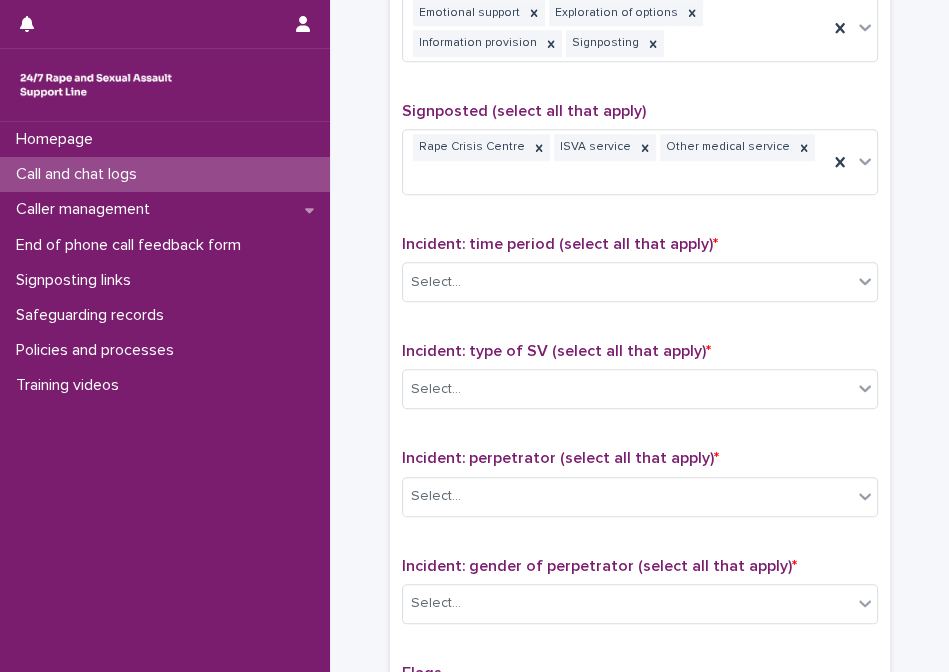 scroll, scrollTop: 1286, scrollLeft: 0, axis: vertical 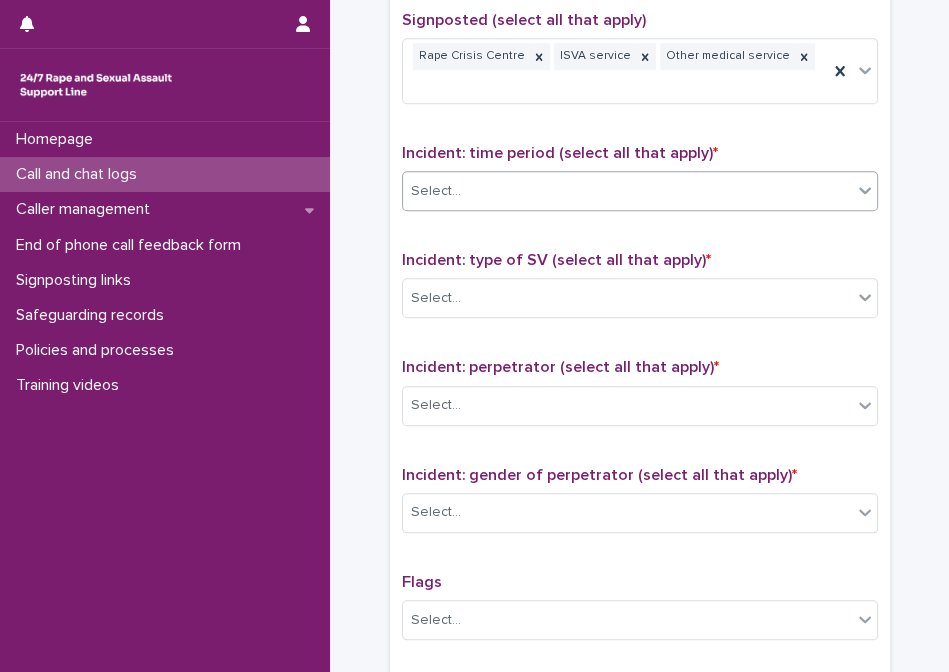 click on "Select..." at bounding box center [627, 191] 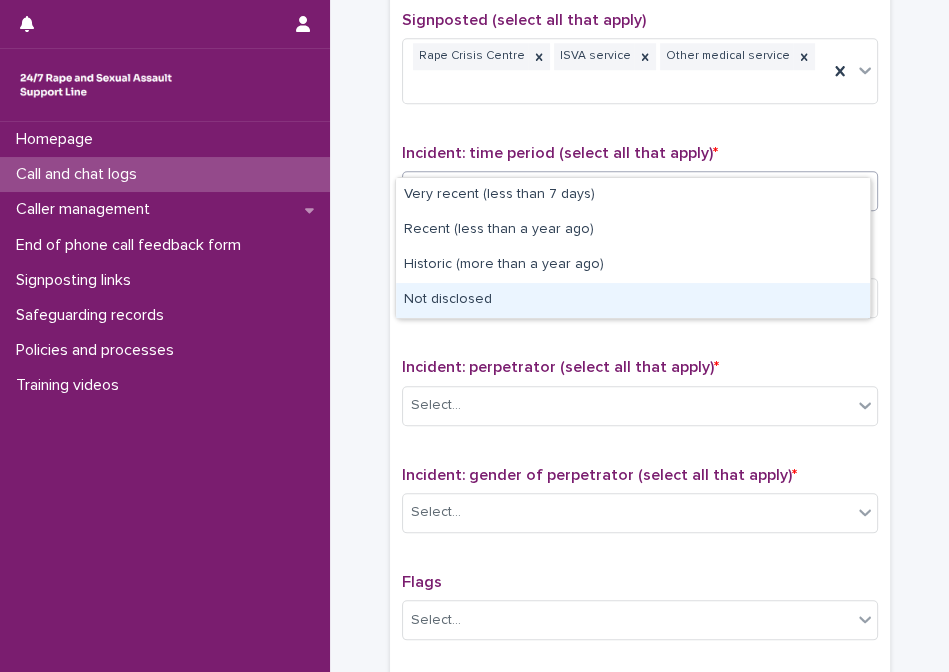 click on "Not disclosed" at bounding box center [633, 300] 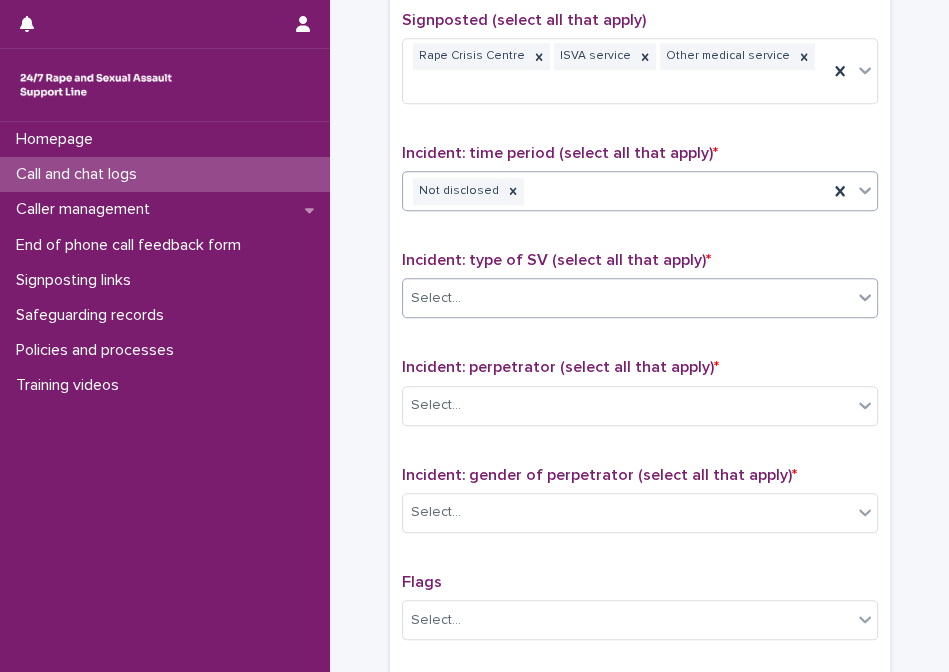 click on "Select..." at bounding box center (627, 298) 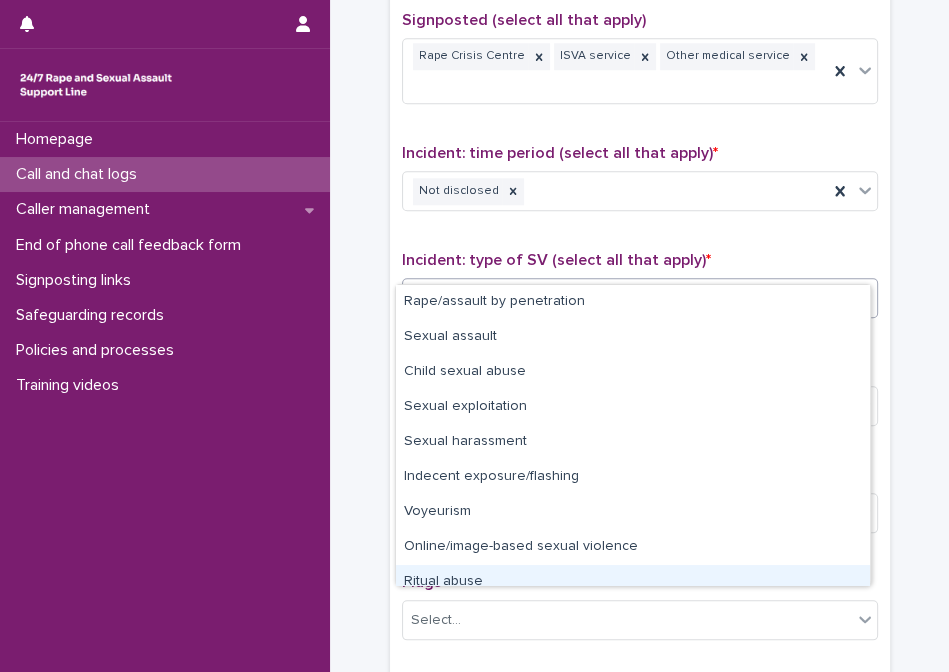 scroll, scrollTop: 49, scrollLeft: 0, axis: vertical 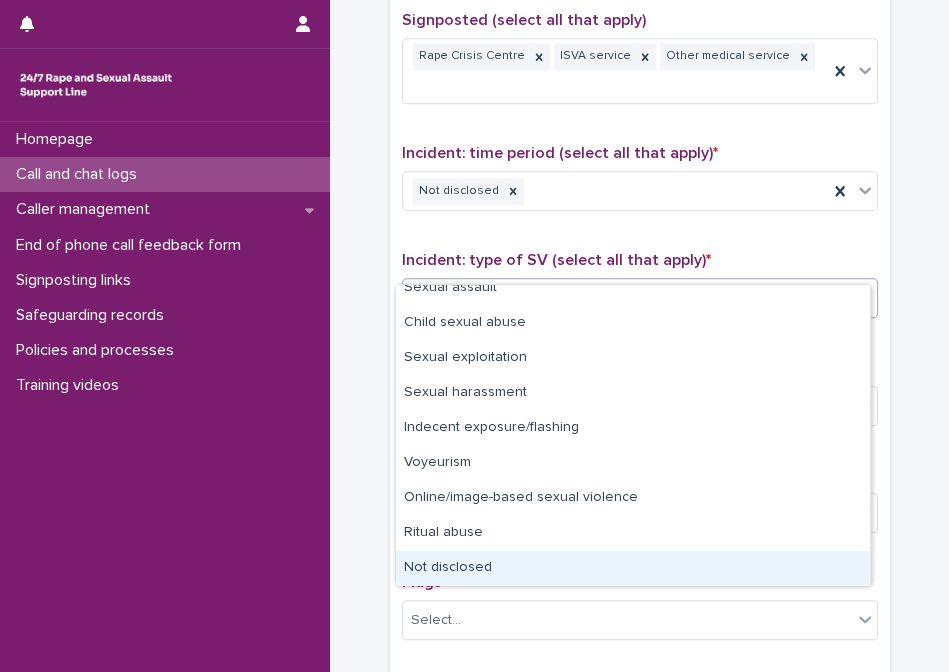 click on "Not disclosed" at bounding box center [633, 568] 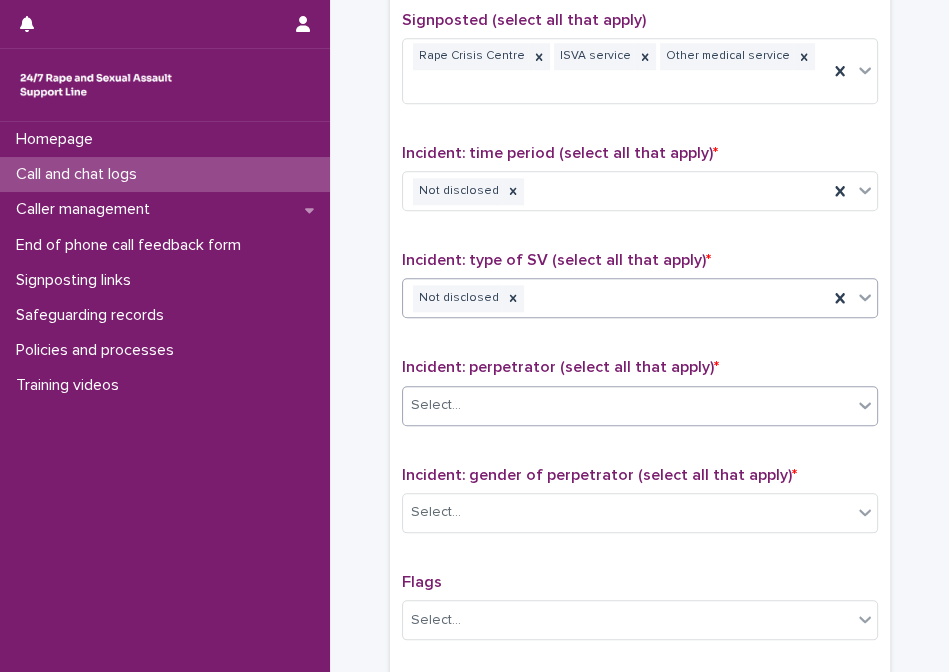 click on "Select..." at bounding box center [627, 405] 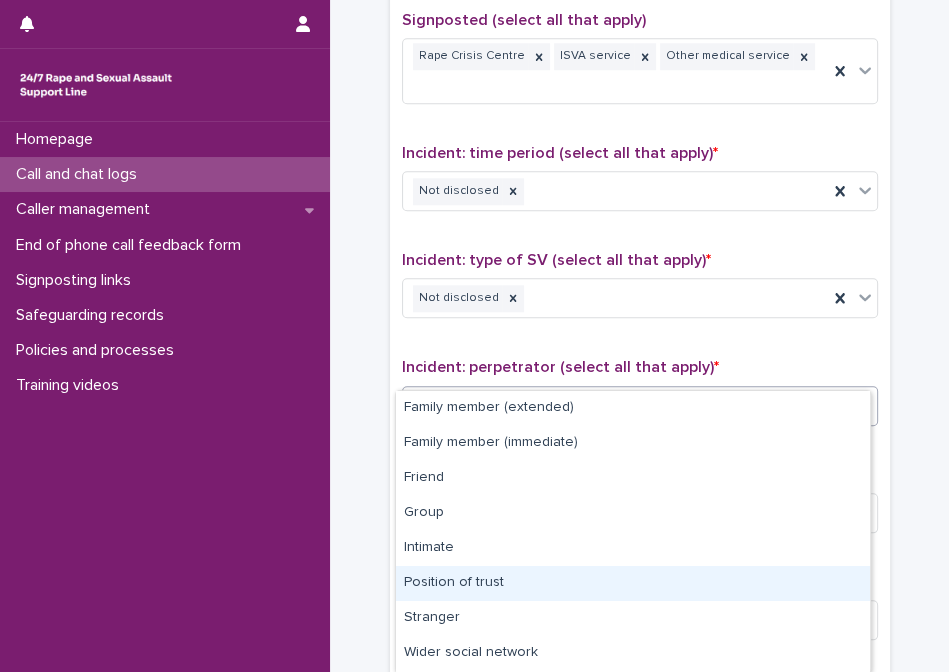 scroll, scrollTop: 103, scrollLeft: 0, axis: vertical 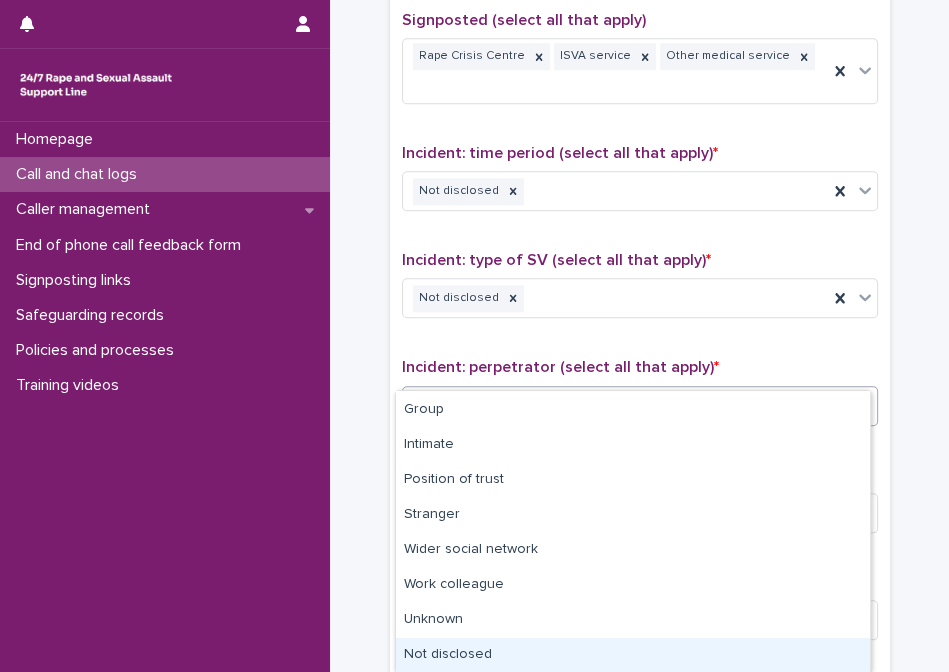 click on "Not disclosed" at bounding box center [633, 655] 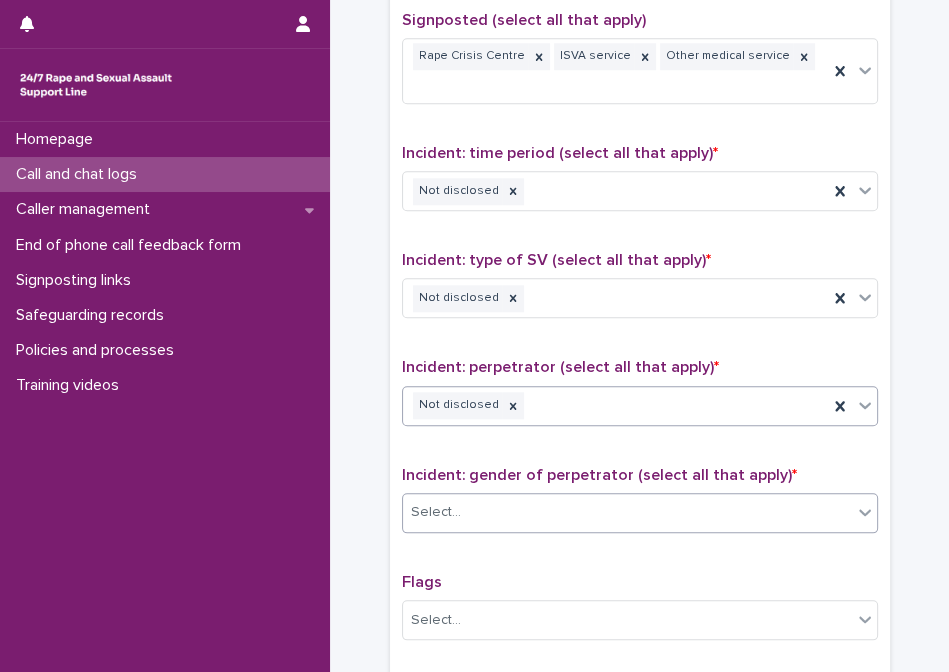 click on "Select..." at bounding box center [627, 512] 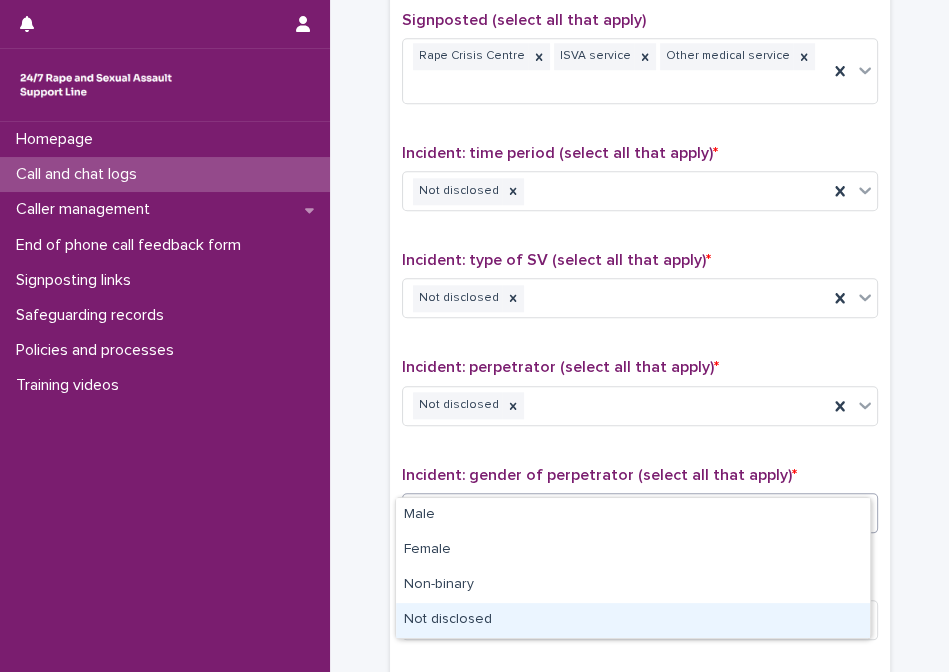 click on "Not disclosed" at bounding box center [633, 620] 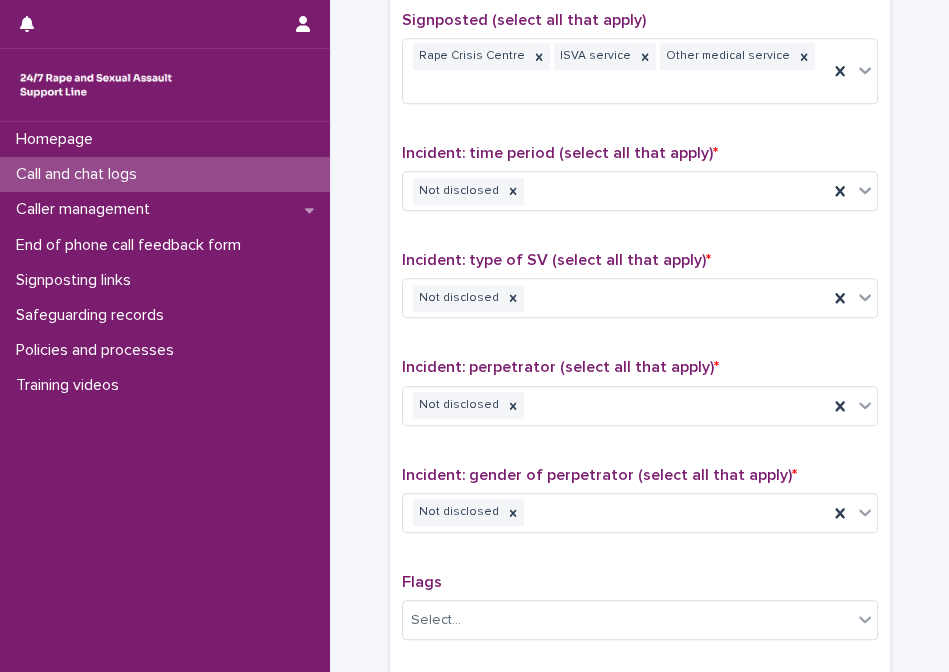 click on "Flags" at bounding box center [640, 582] 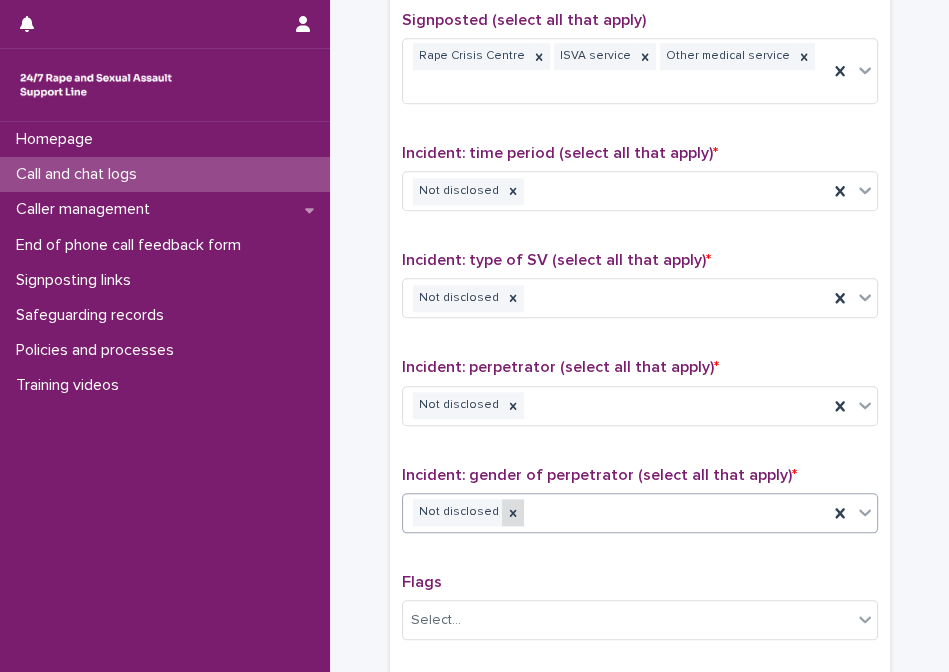 click 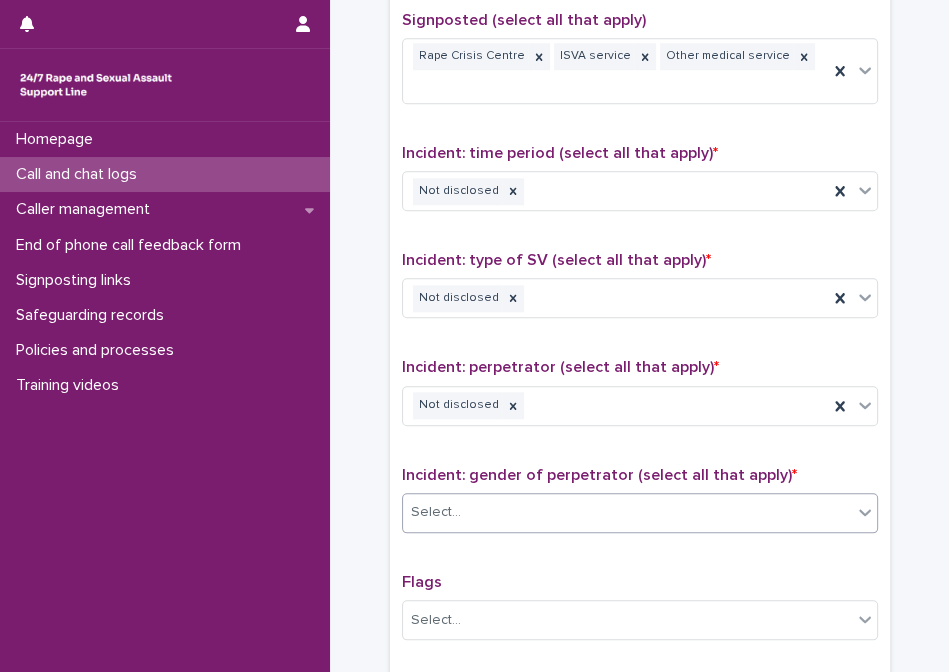 click on "Select..." at bounding box center [627, 512] 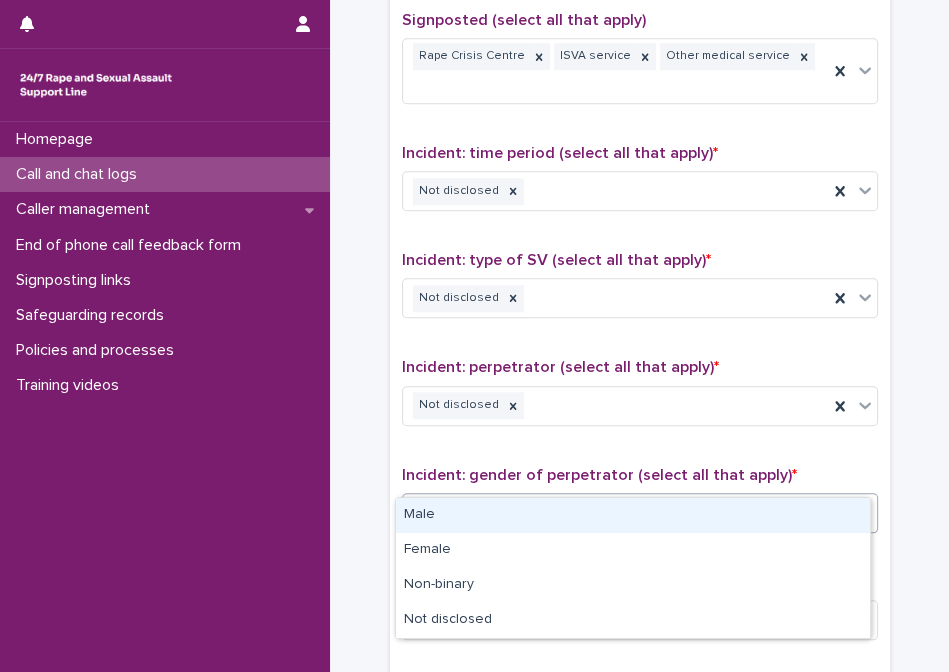click on "Male" at bounding box center [633, 515] 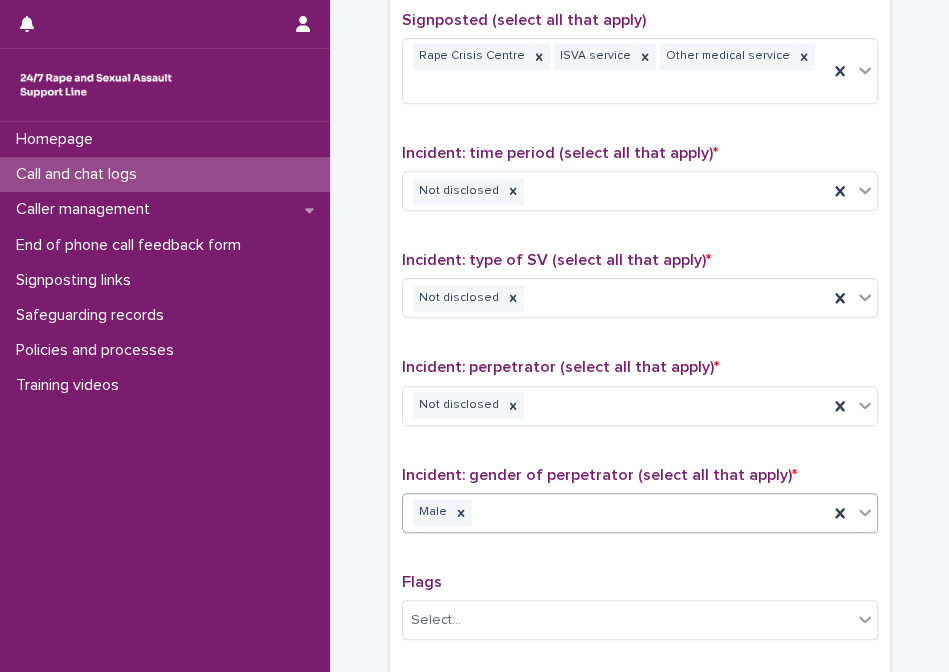 click on "Flags" at bounding box center (640, 582) 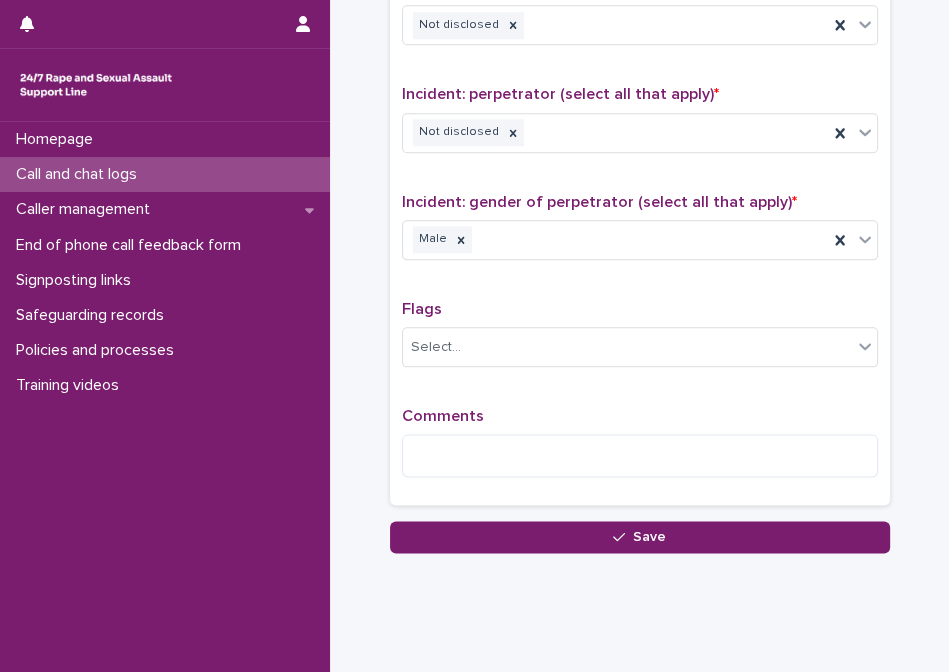 scroll, scrollTop: 1560, scrollLeft: 0, axis: vertical 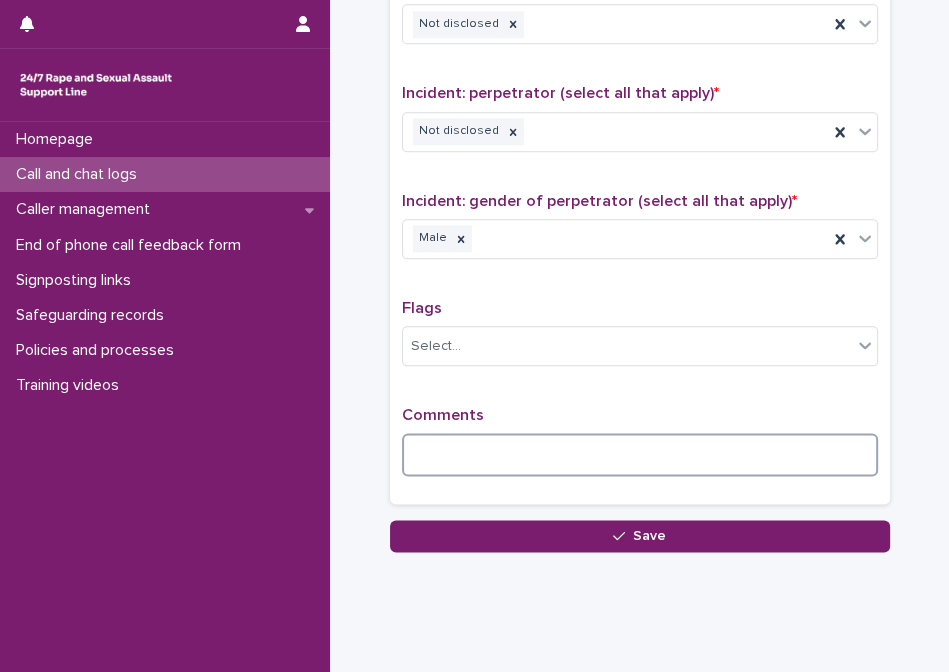 click at bounding box center [640, 454] 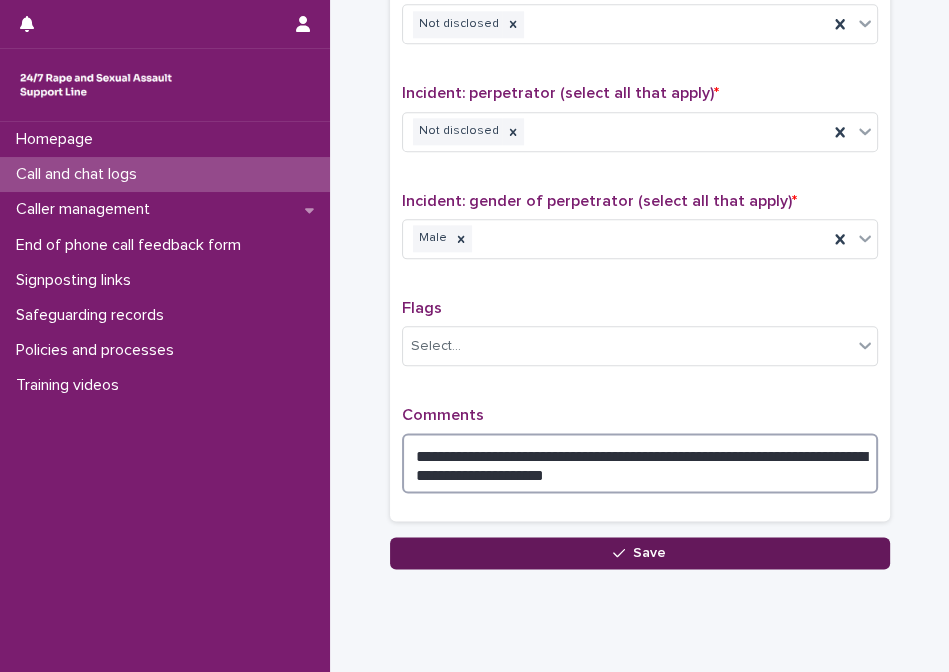type on "**********" 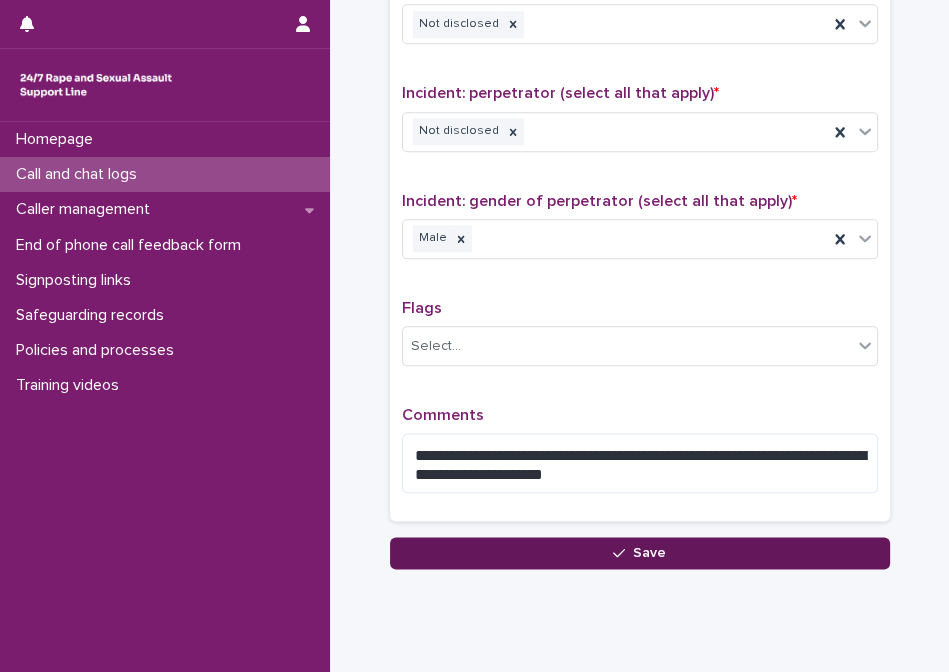 click on "Save" at bounding box center (640, 553) 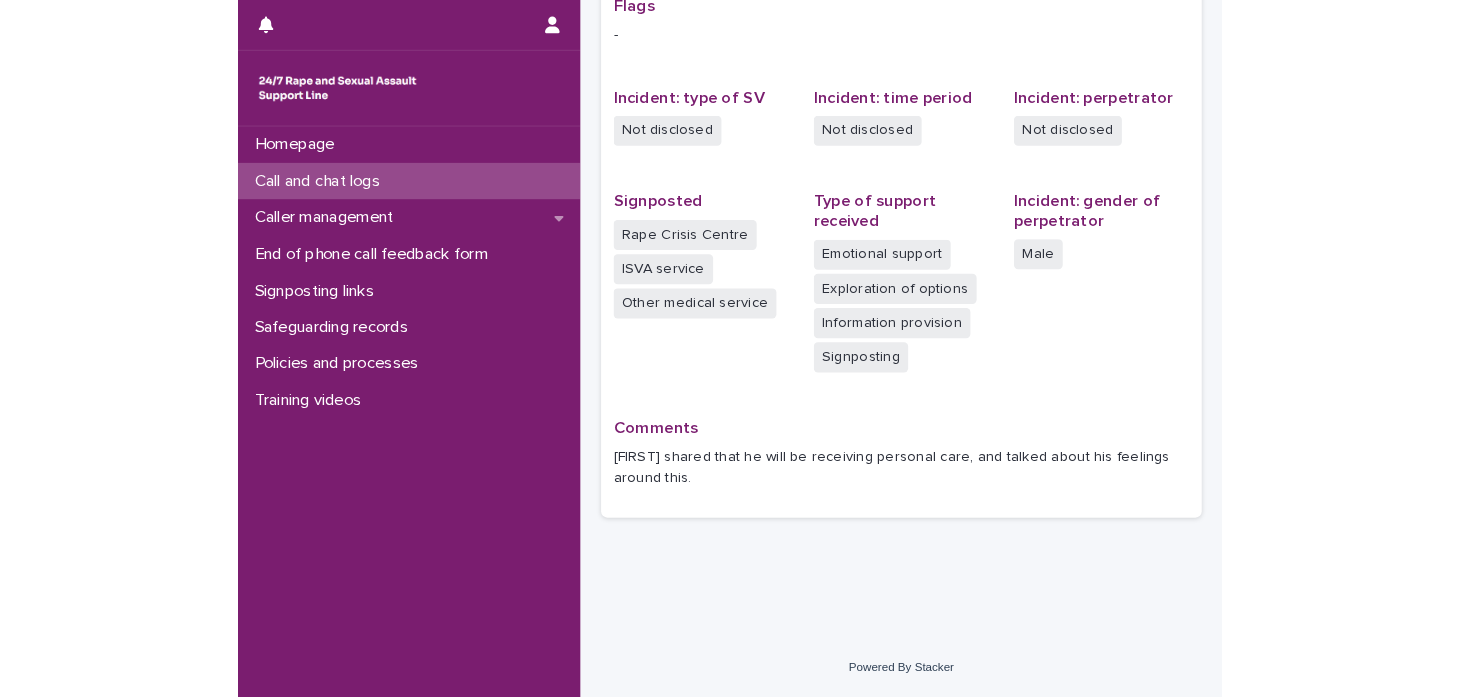 scroll, scrollTop: 0, scrollLeft: 0, axis: both 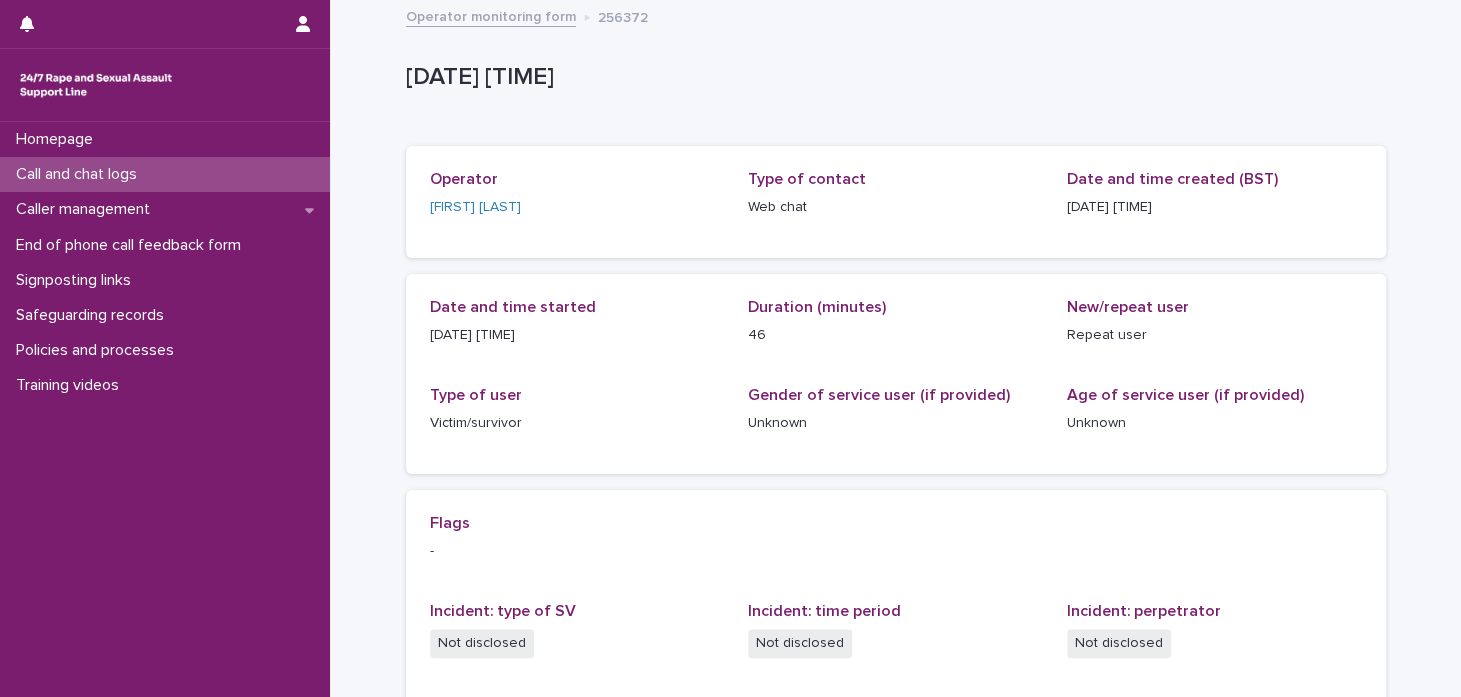 click on "Call and chat logs" at bounding box center [80, 174] 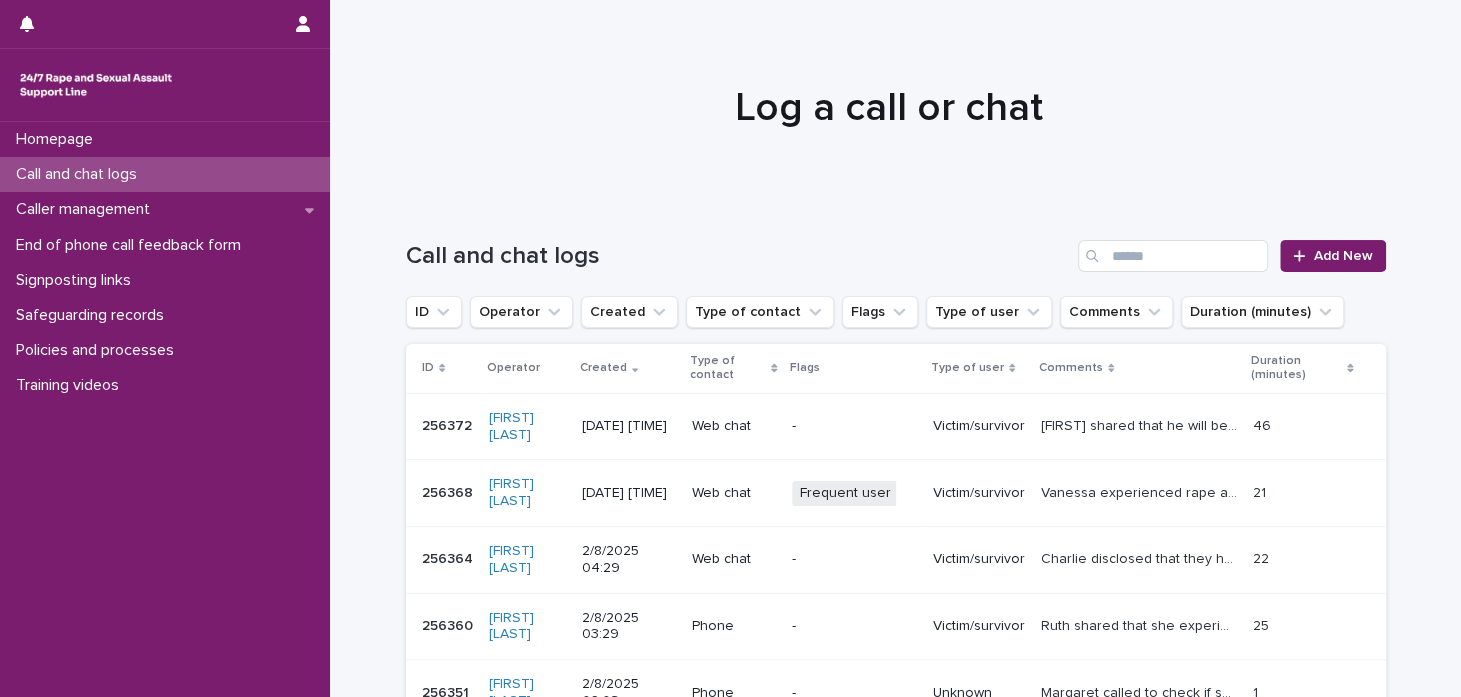 scroll, scrollTop: 90, scrollLeft: 0, axis: vertical 